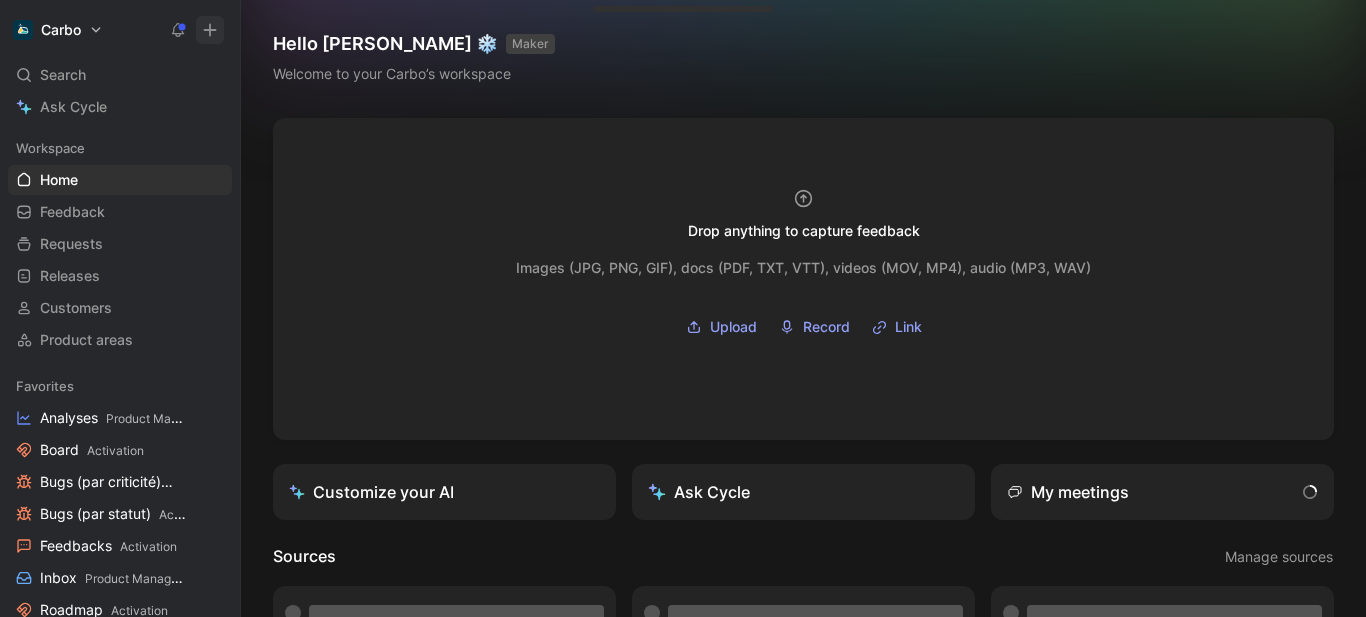 scroll, scrollTop: 0, scrollLeft: 0, axis: both 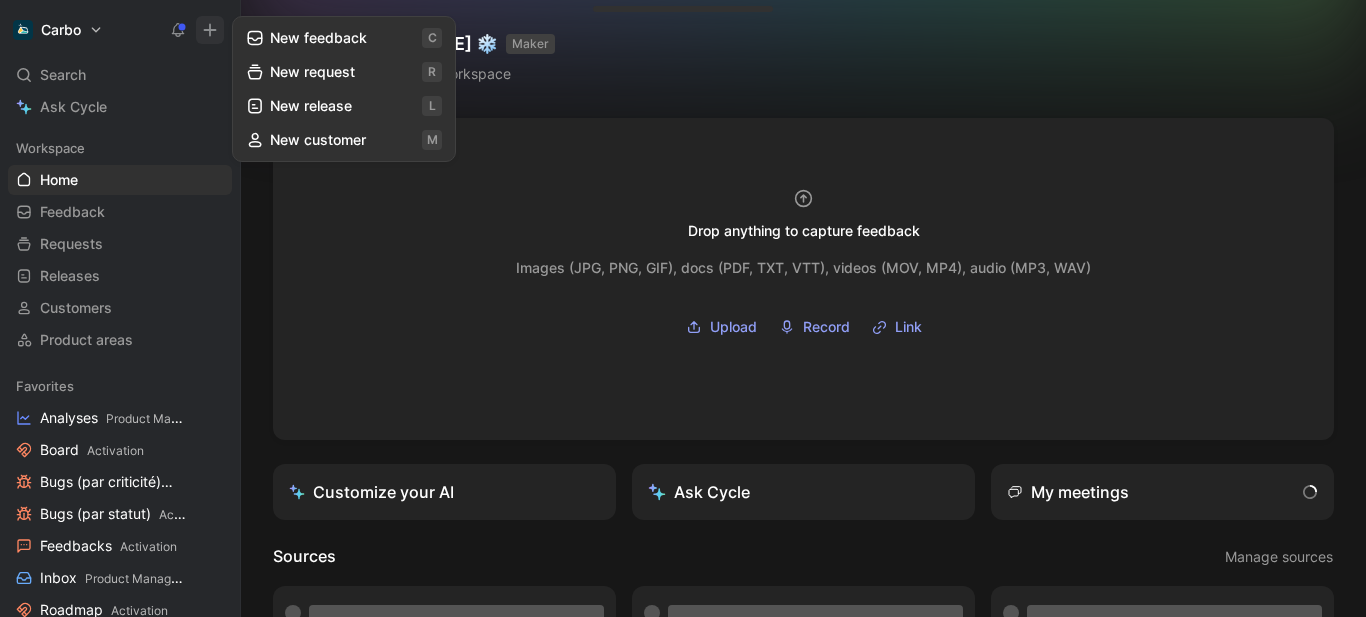 click on "New feedback c" at bounding box center (344, 38) 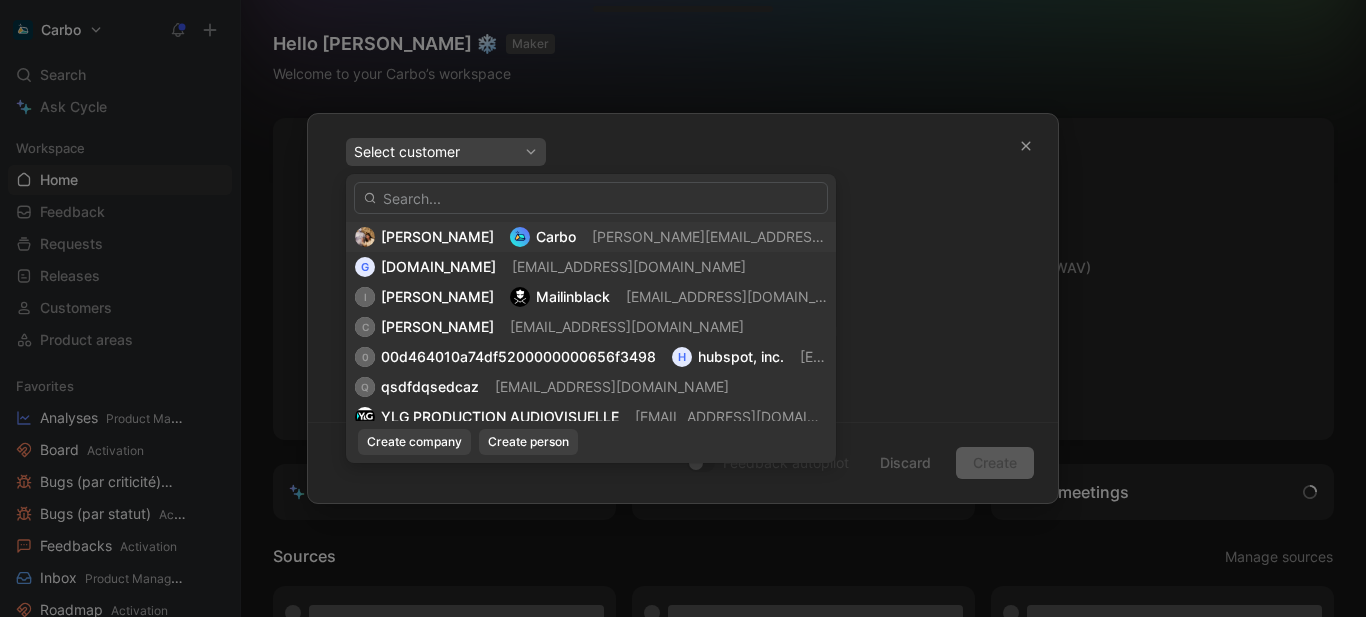 click on "[PERSON_NAME] Carbo [EMAIL_ADDRESS][DOMAIN_NAME]" at bounding box center (591, 237) 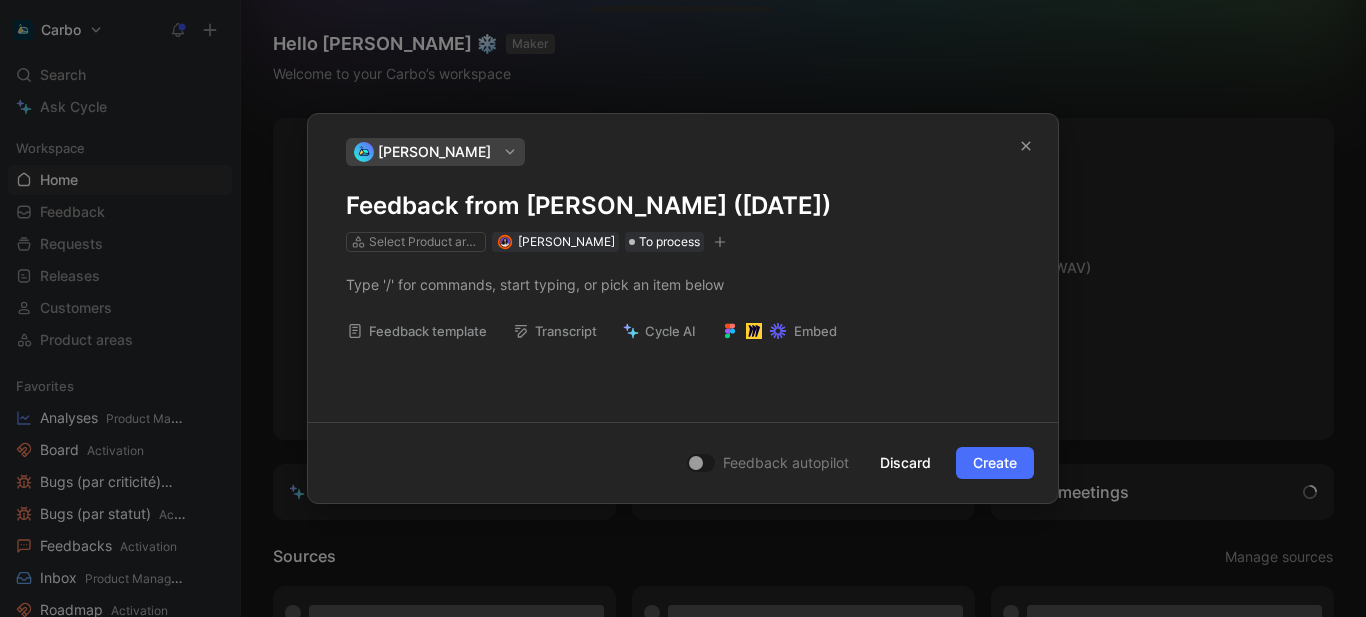click on "Feedback from [PERSON_NAME] ([DATE])" at bounding box center (683, 206) 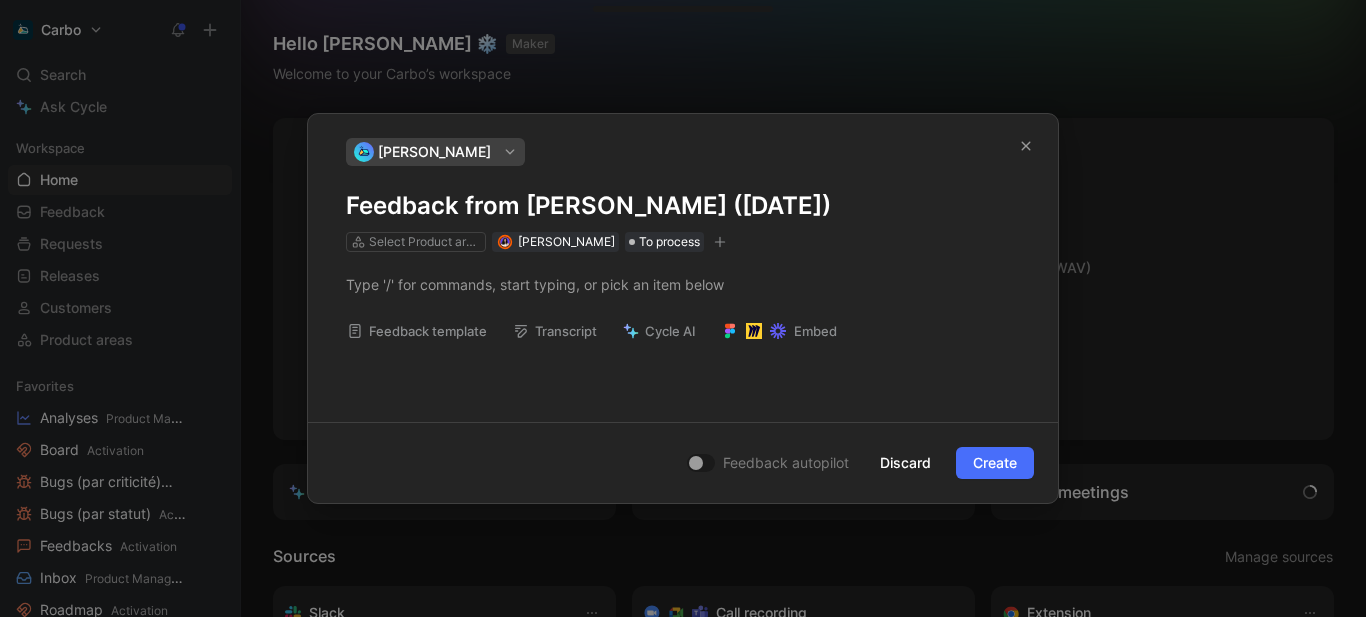 click on "Feedback from [PERSON_NAME] ([DATE])" at bounding box center (683, 206) 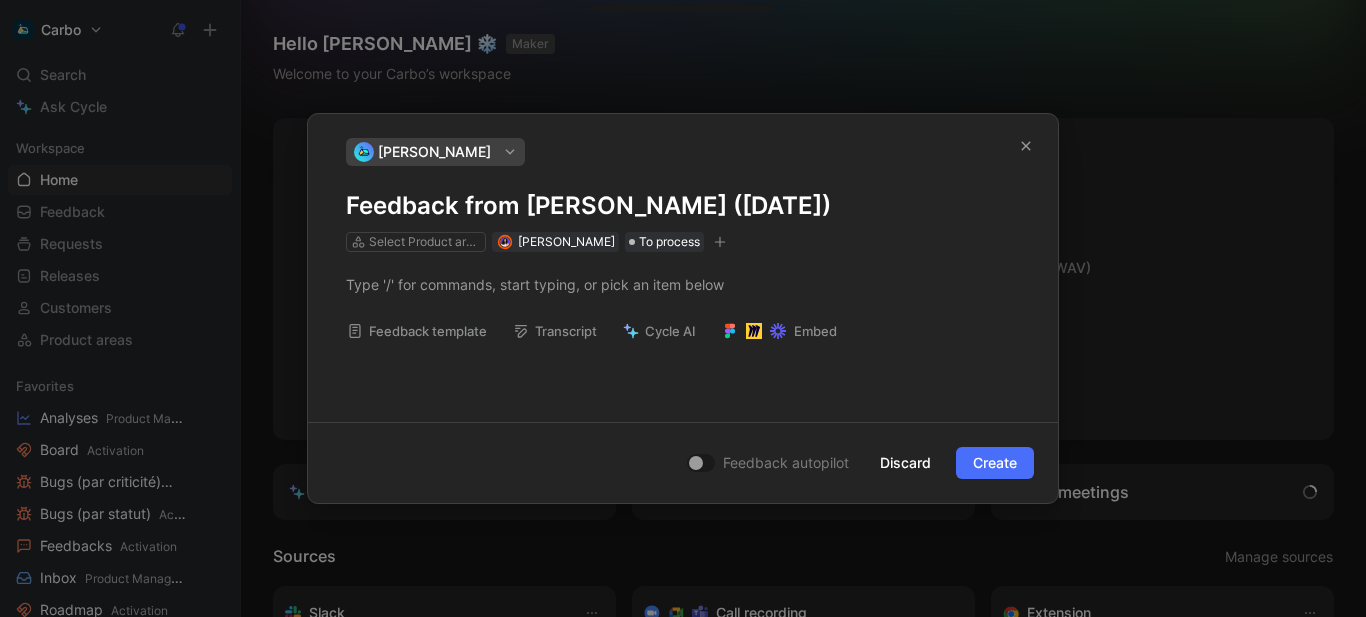 click on "Feedback from [PERSON_NAME] ([DATE])" at bounding box center (683, 206) 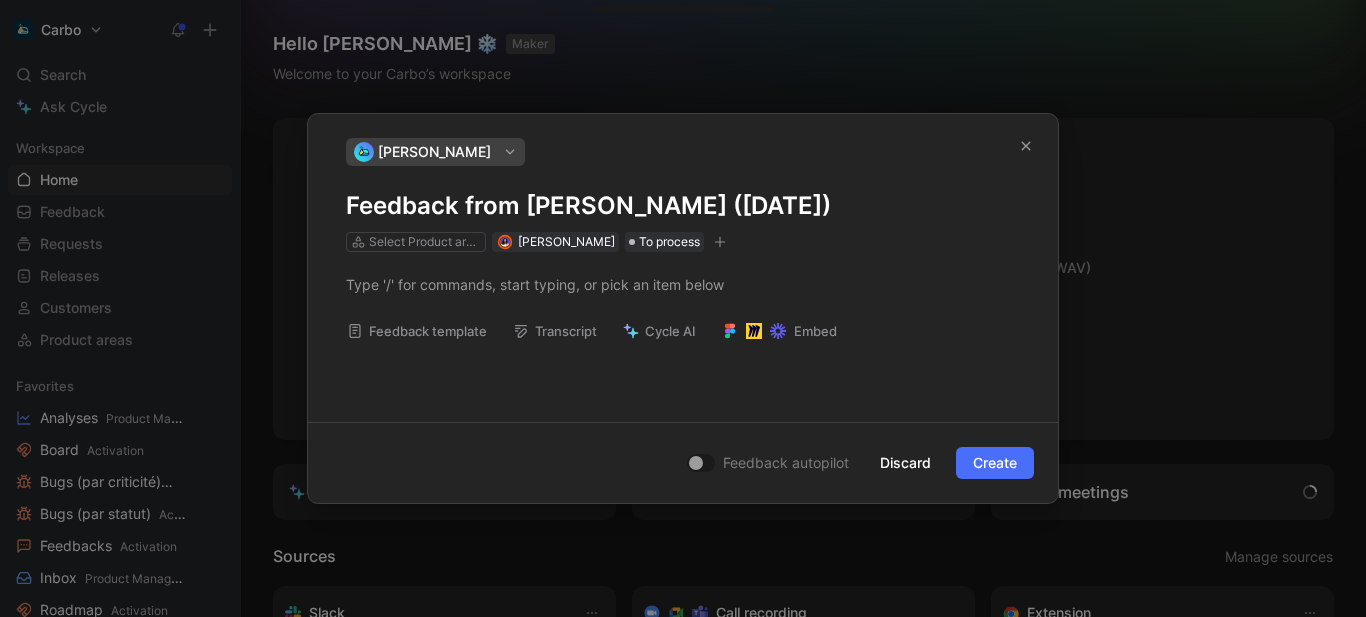 type 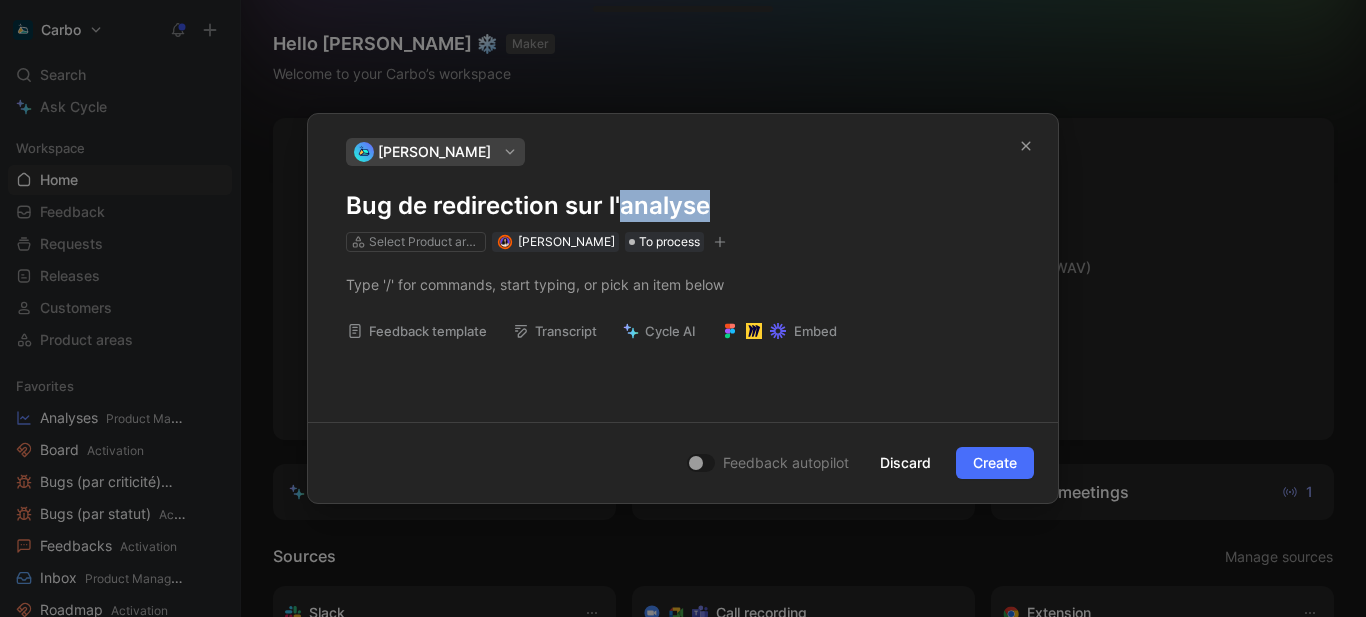 drag, startPoint x: 858, startPoint y: 217, endPoint x: 914, endPoint y: 229, distance: 57.271286 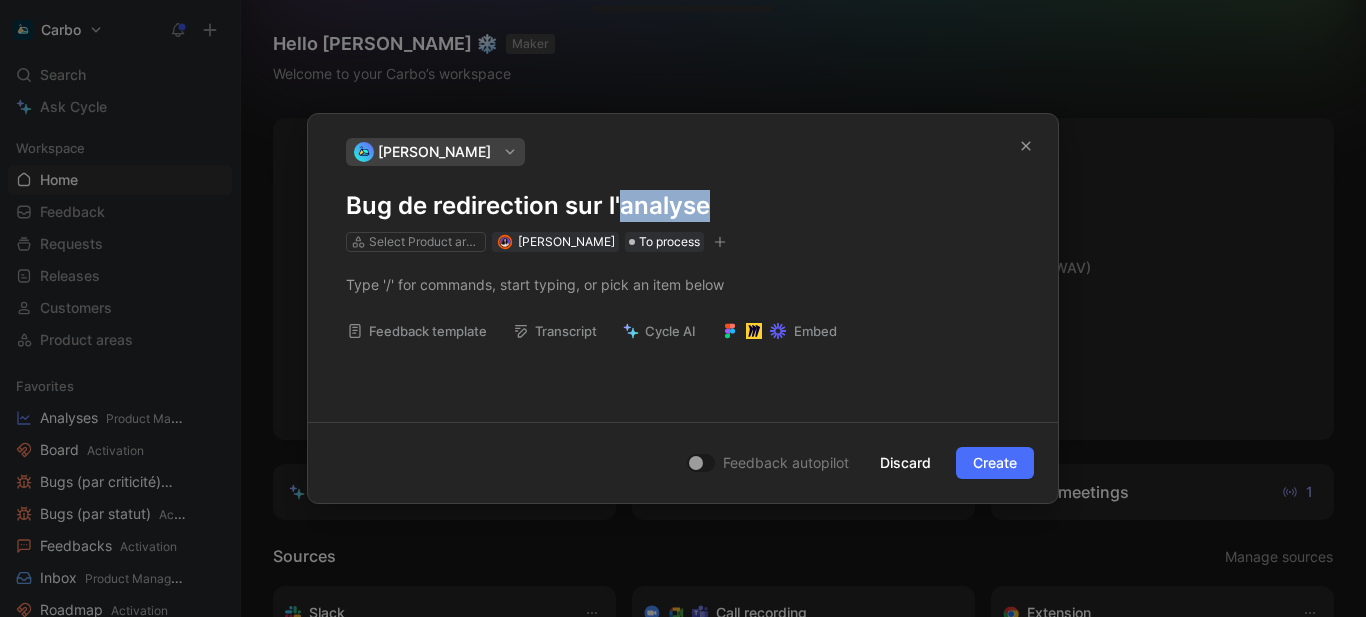 click on "[PERSON_NAME] Bug de redirection sur l'analyse Select Product areas [PERSON_NAME] To process" at bounding box center [683, 195] 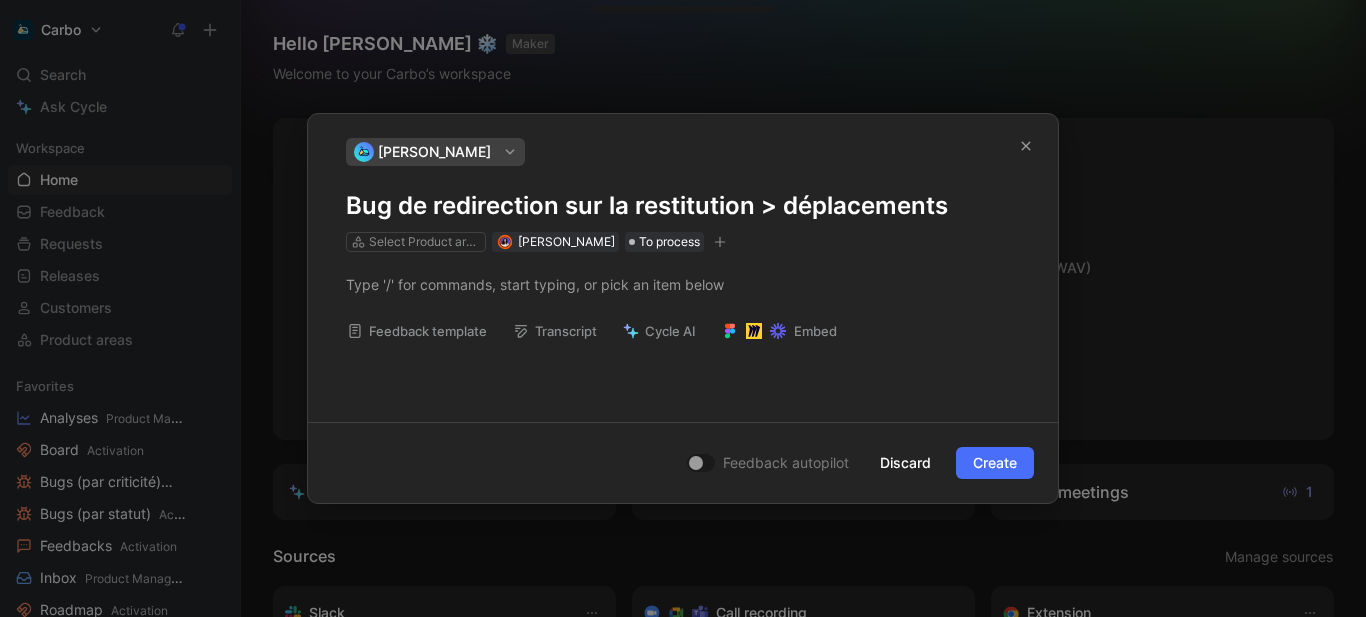 click on "Feedback template" at bounding box center (417, 331) 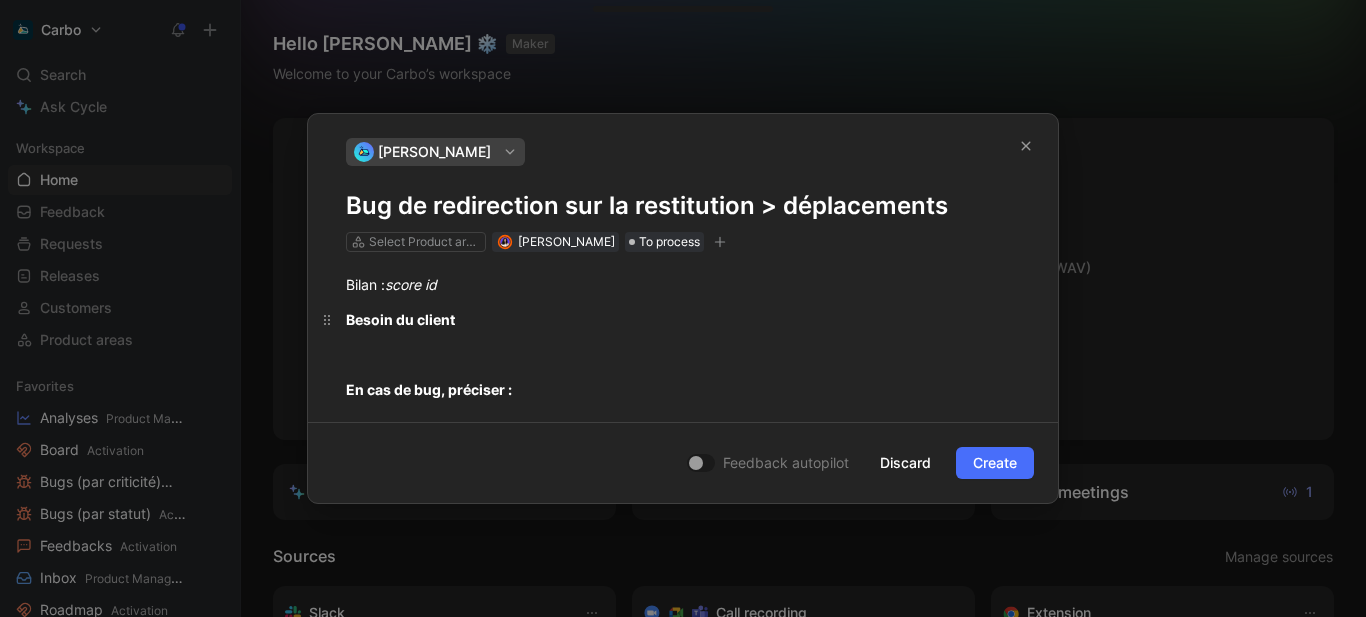 scroll, scrollTop: 247, scrollLeft: 0, axis: vertical 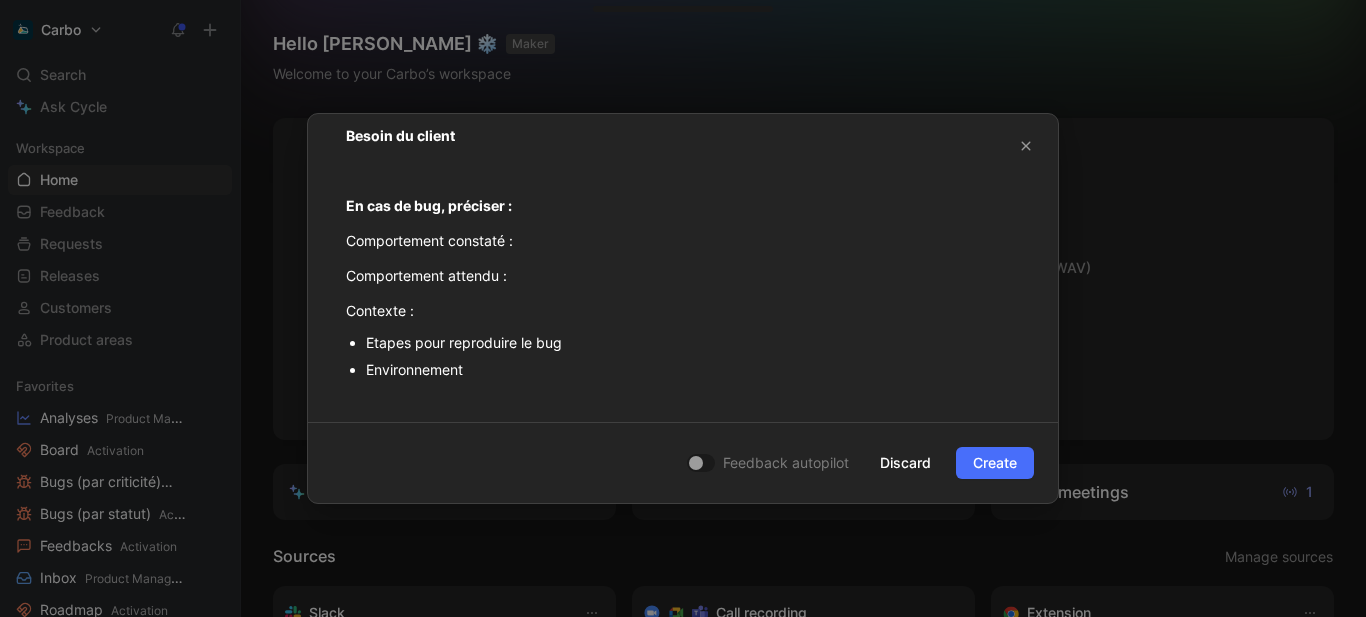 drag, startPoint x: 520, startPoint y: 372, endPoint x: 222, endPoint y: 81, distance: 416.51532 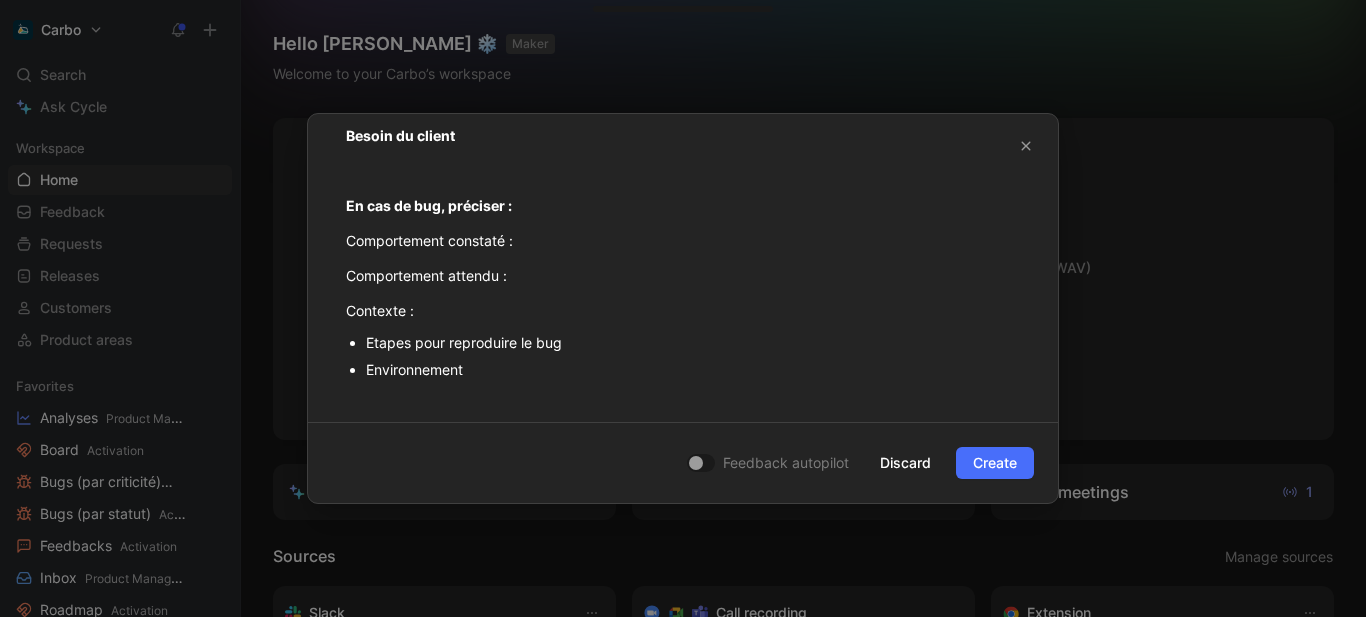click on "[PERSON_NAME] Bug de redirection sur l'analyse Select Product areas [PERSON_NAME] To process Bilan :  score id Besoin du client  En cas de bug, préciser : Comportement constaté : Comportement attendu : Contexte : Etapes pour reproduire le bug Environnement Feedback autopilot Discard Create" at bounding box center (683, 308) 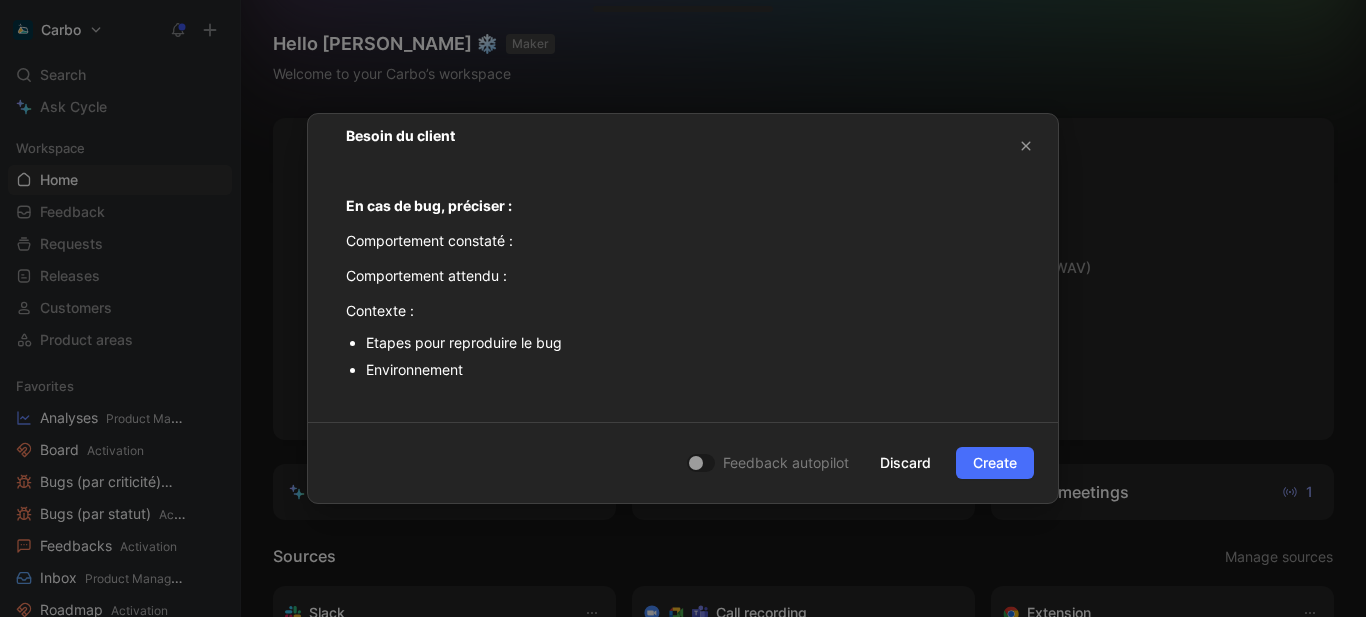 scroll, scrollTop: 5, scrollLeft: 0, axis: vertical 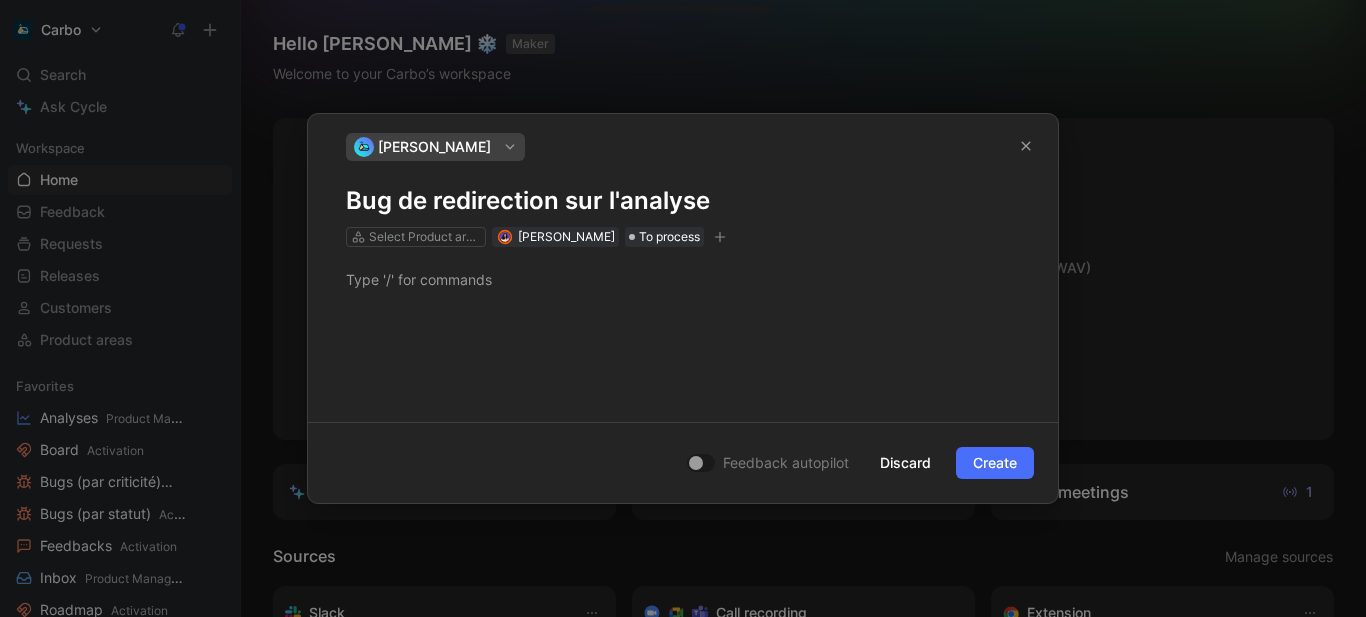 type 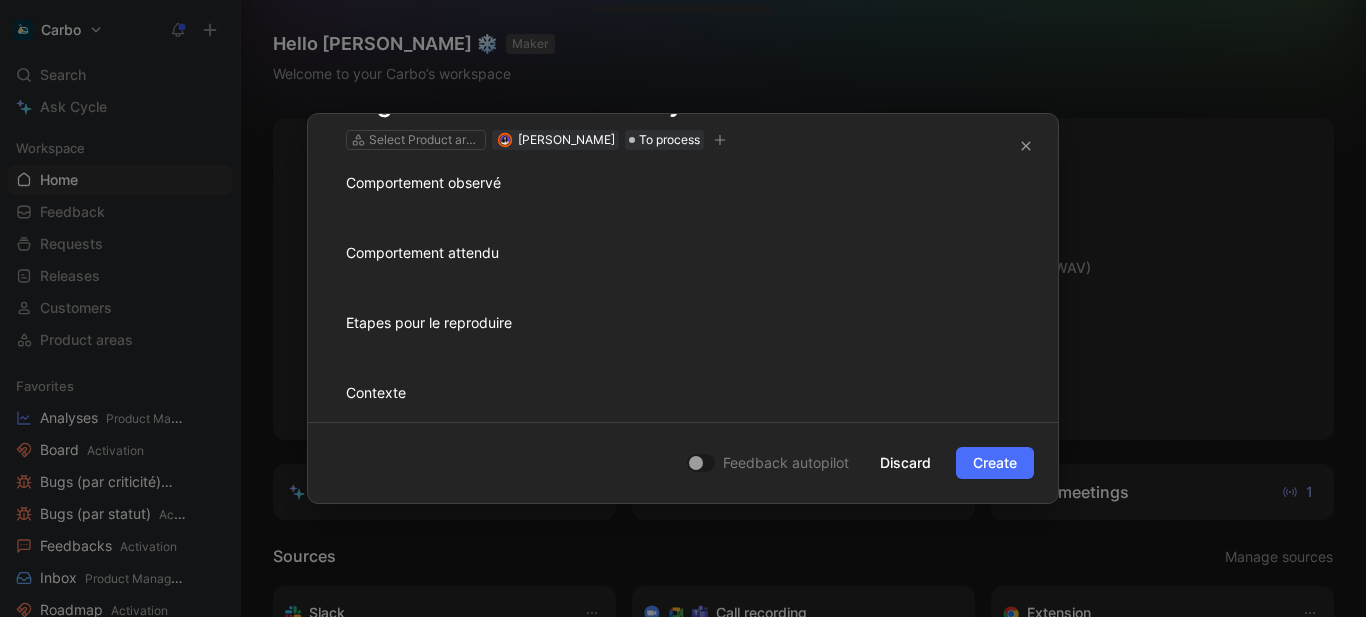 scroll, scrollTop: 0, scrollLeft: 0, axis: both 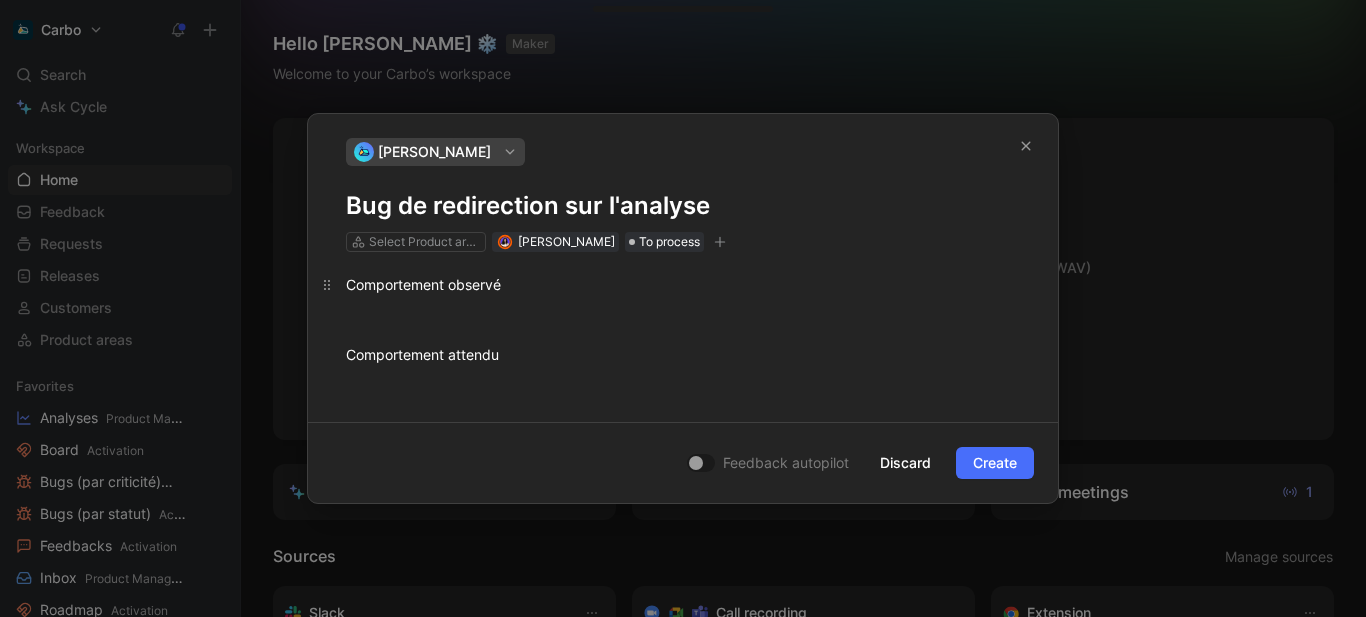 click on "Comportement observé" at bounding box center (683, 284) 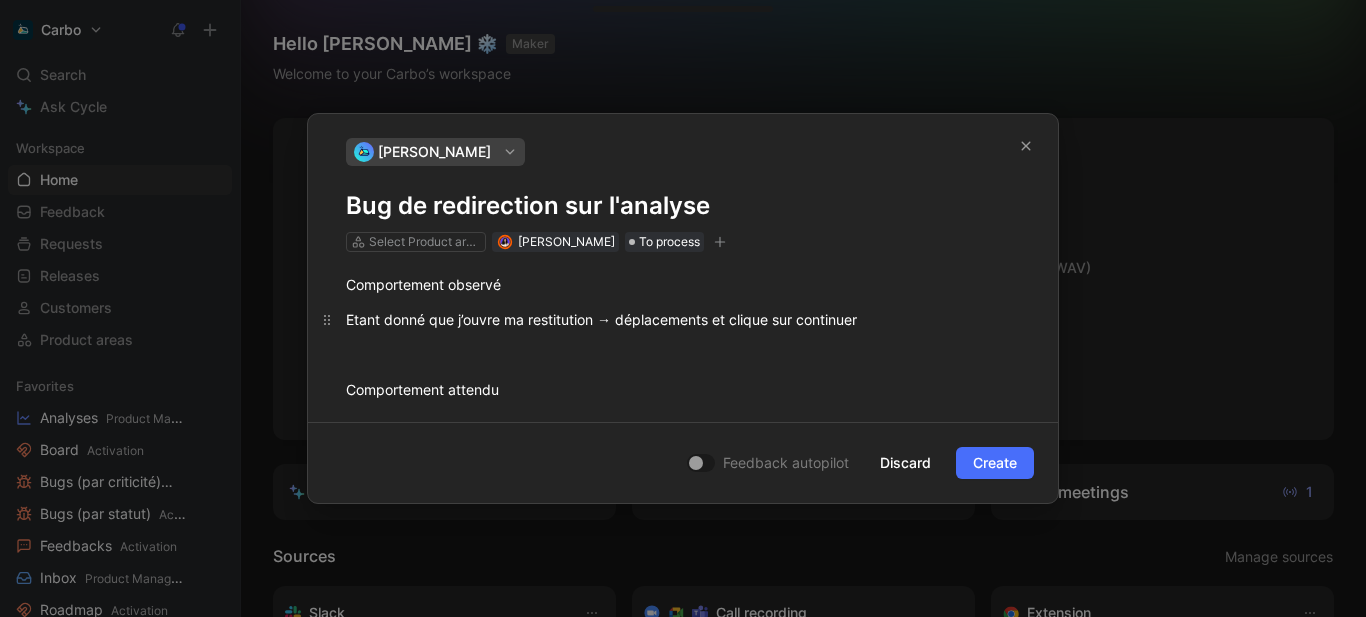 click on "Etant donné que j’ouvre ma restitution → déplacements et clique sur continuer" at bounding box center [683, 319] 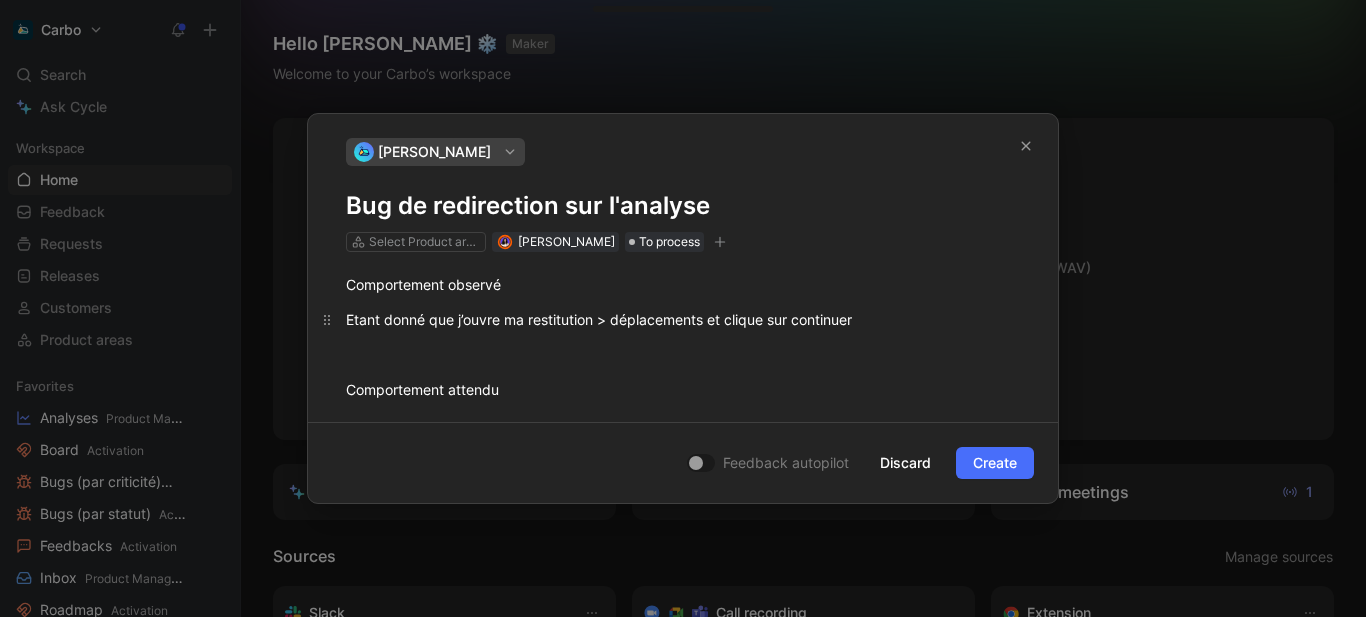 click on "Etant donné que j’ouvre ma restitution > déplacements et clique sur continuer" at bounding box center [683, 319] 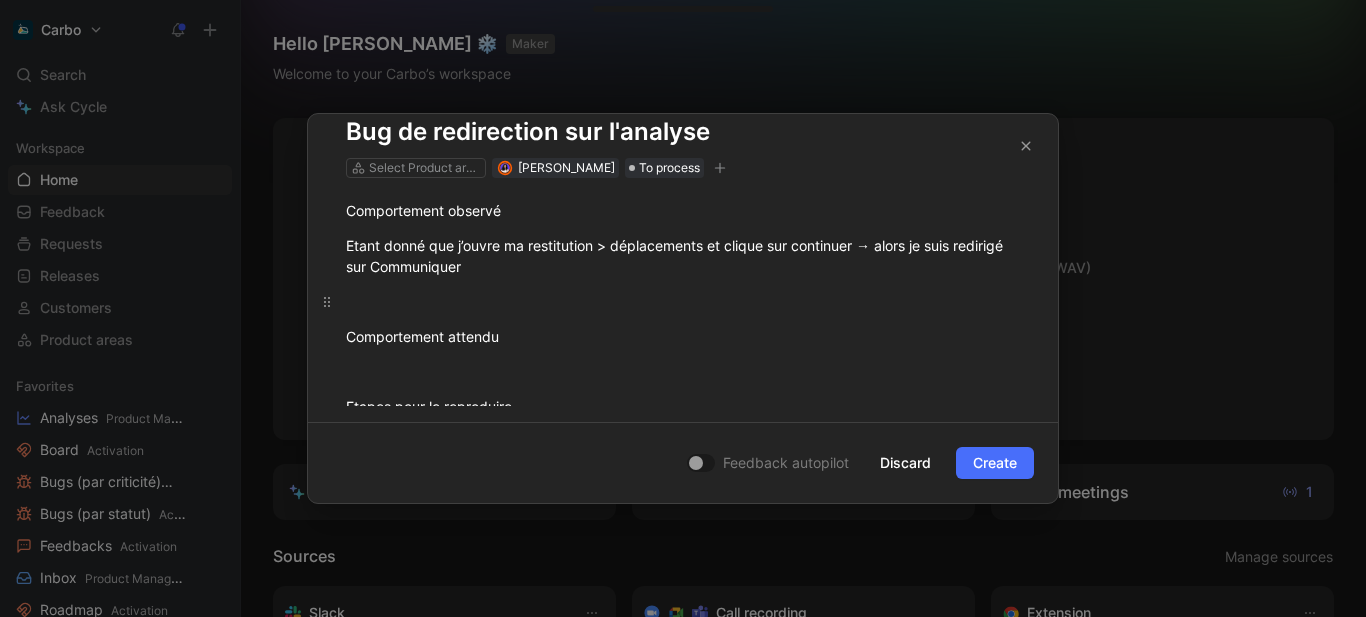 scroll, scrollTop: 81, scrollLeft: 0, axis: vertical 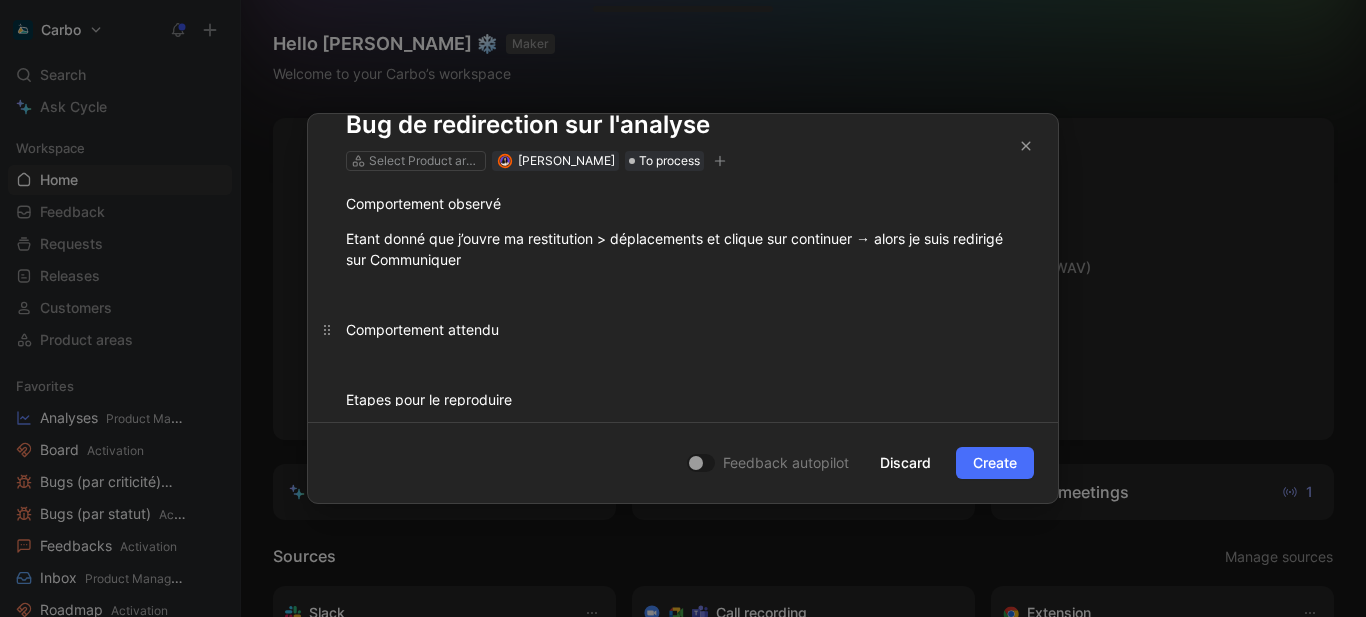 click on "Comportement attendu" at bounding box center [683, 329] 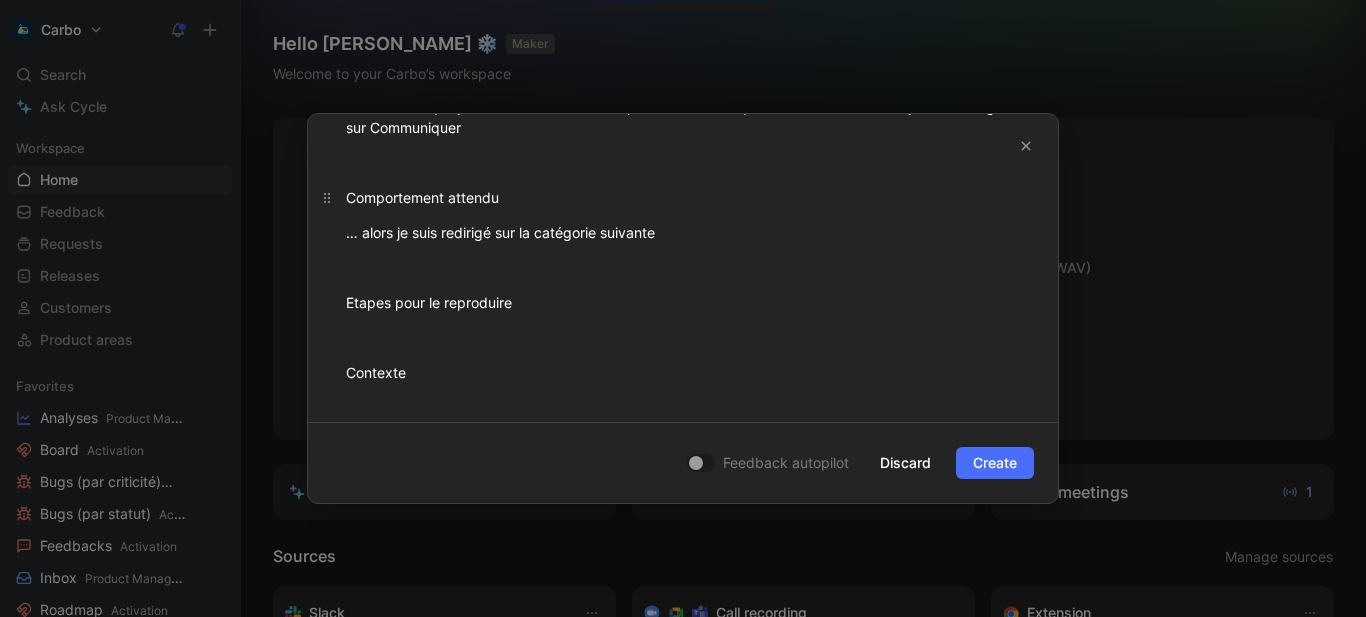 scroll, scrollTop: 214, scrollLeft: 0, axis: vertical 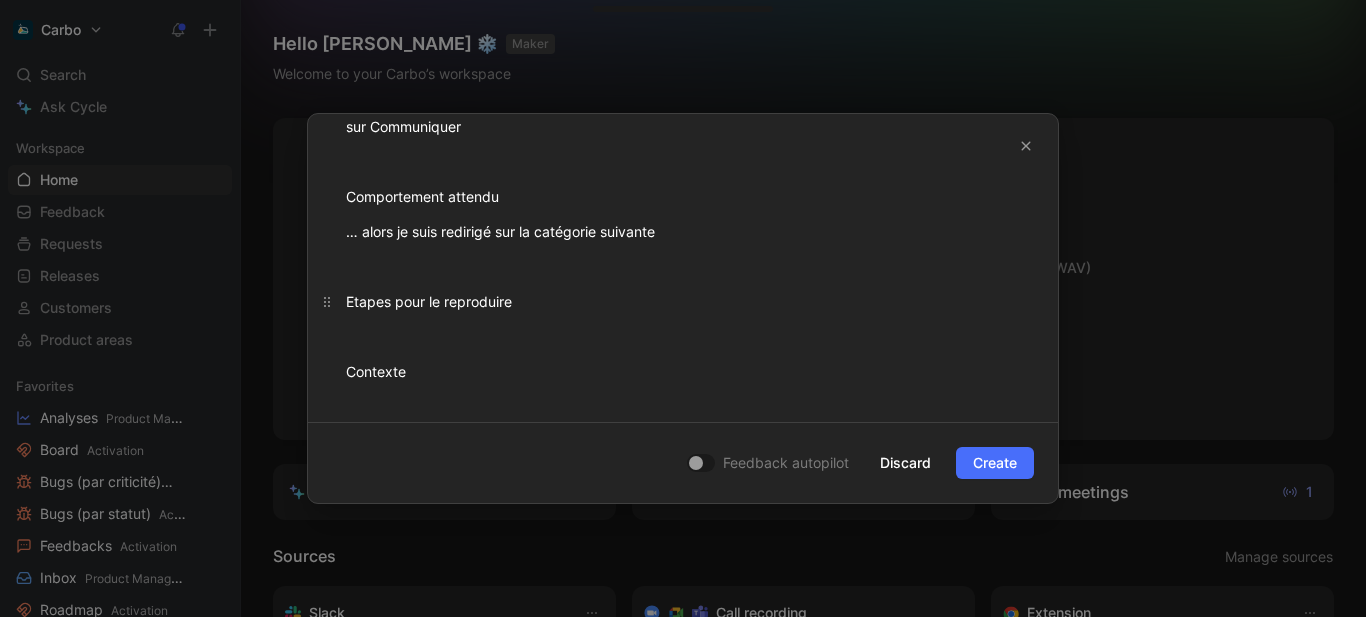 click on "Etapes pour le reproduire" at bounding box center (683, 301) 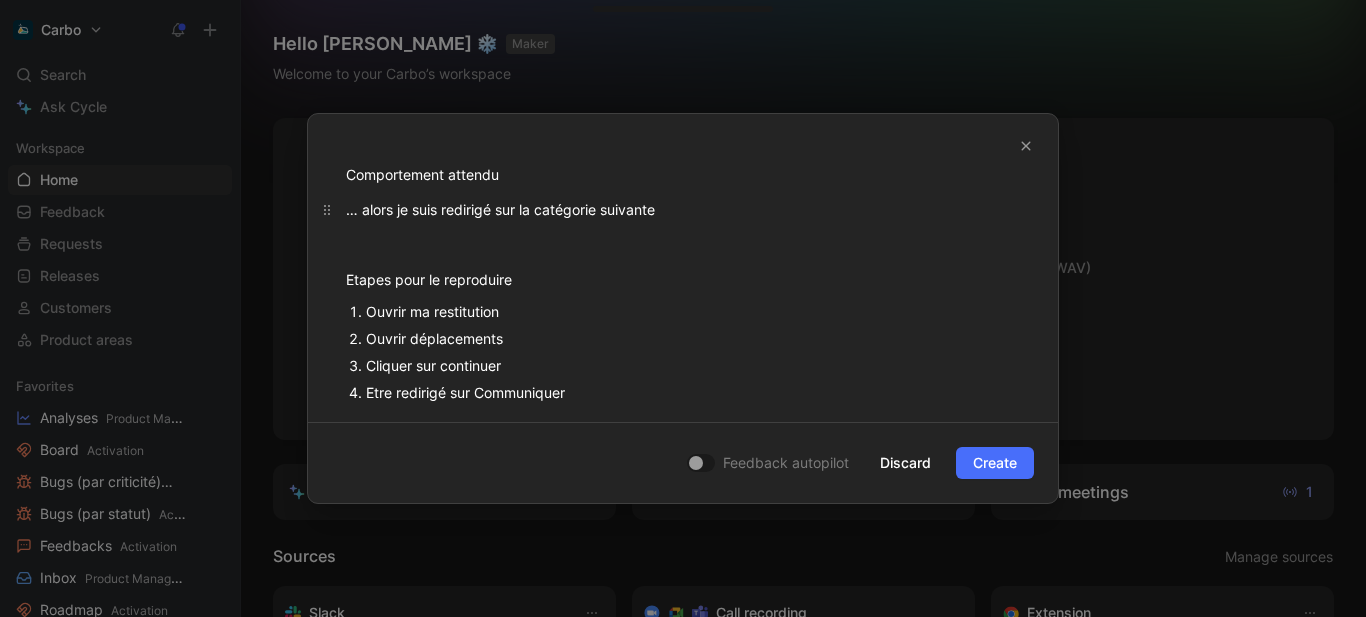 scroll, scrollTop: 392, scrollLeft: 0, axis: vertical 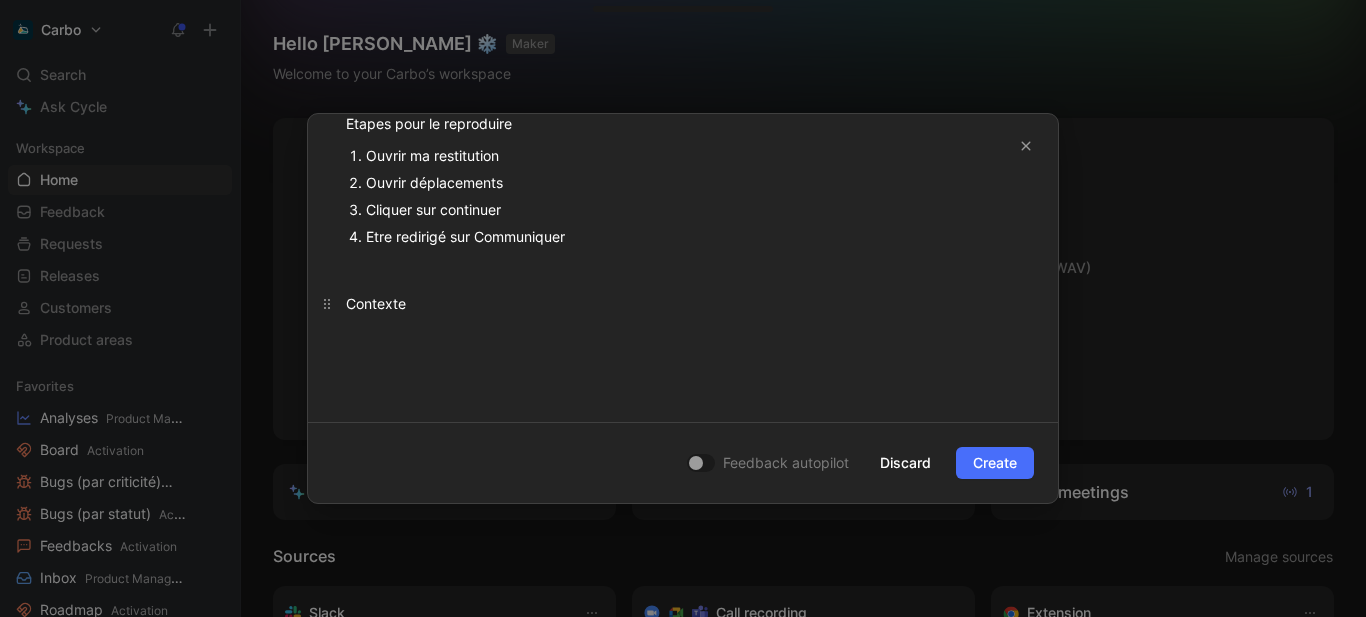 click on "Contexte" at bounding box center (683, 303) 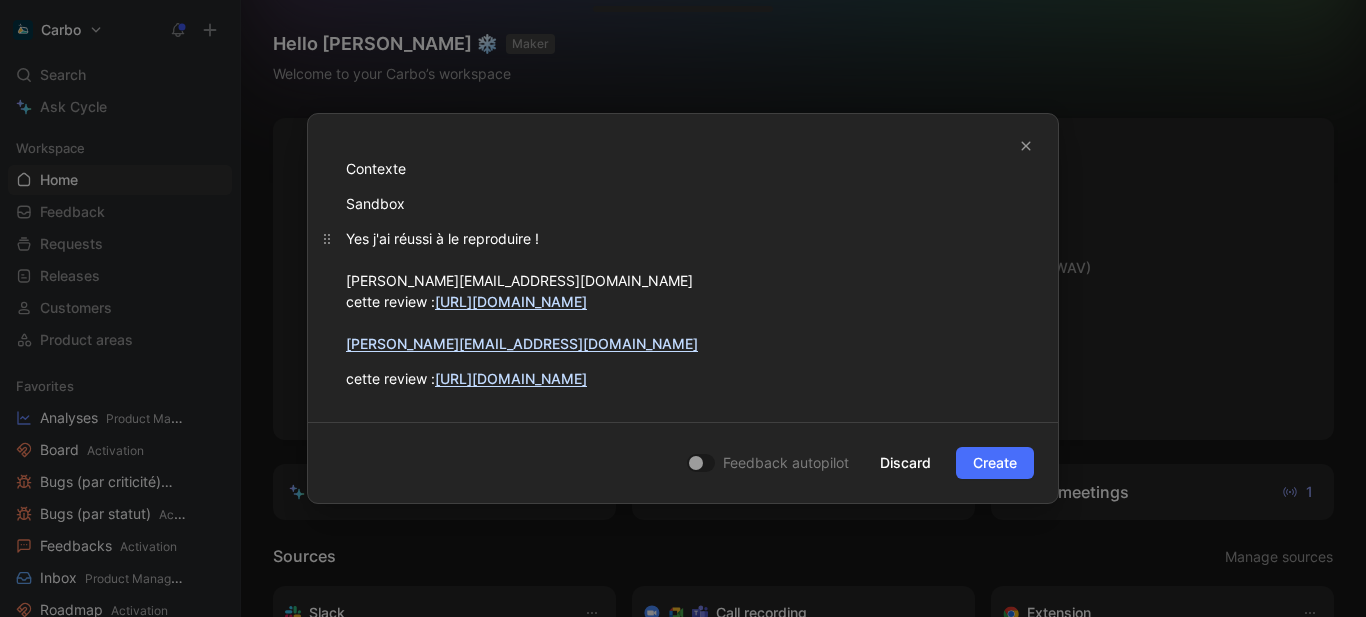 scroll, scrollTop: 449, scrollLeft: 0, axis: vertical 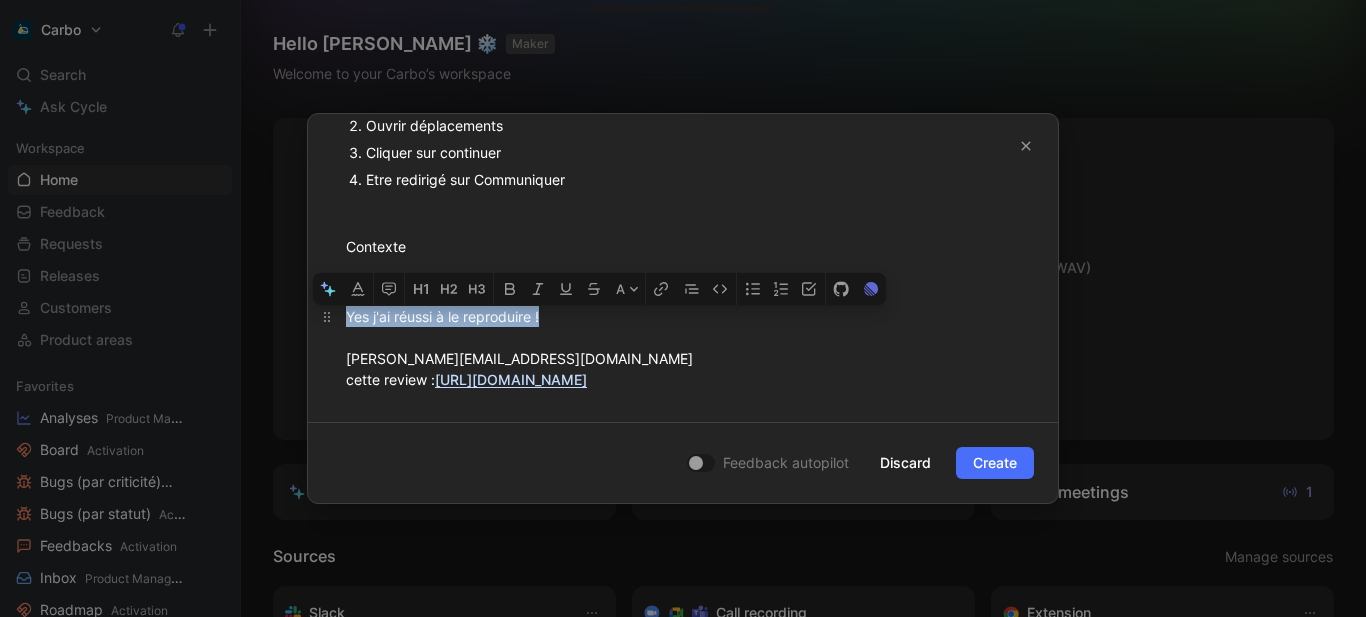 drag, startPoint x: 589, startPoint y: 319, endPoint x: 346, endPoint y: 323, distance: 243.03291 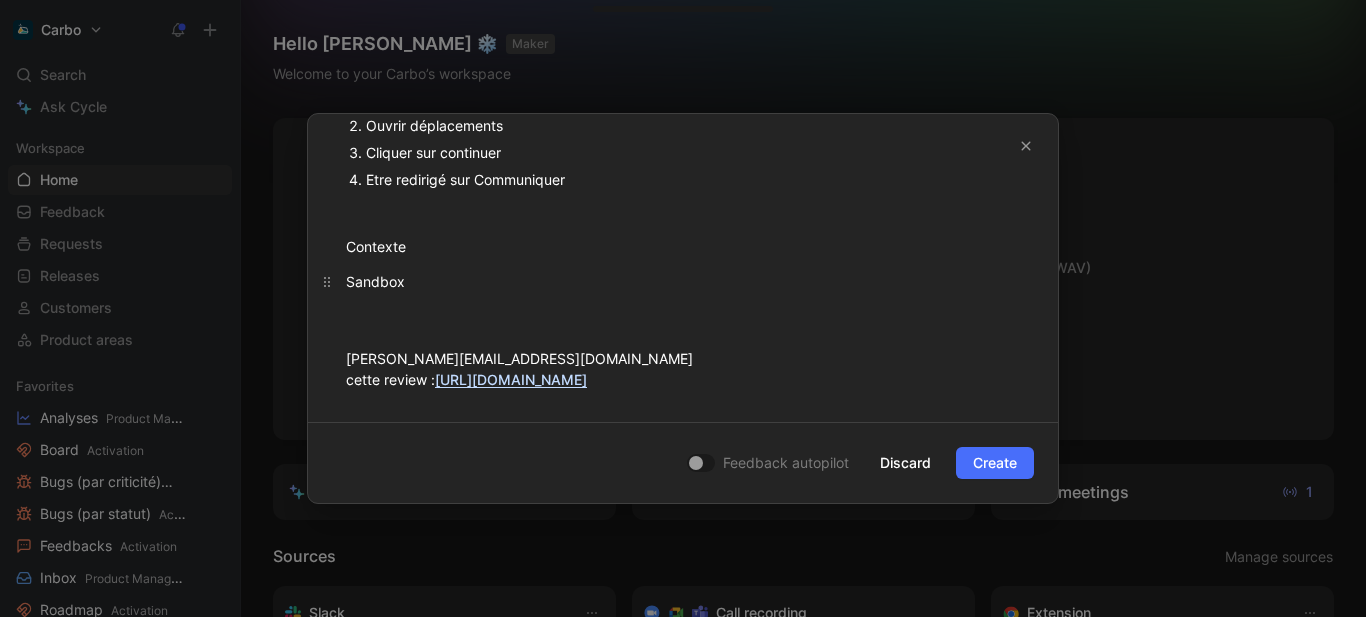 click on "Sandbox" at bounding box center [683, 281] 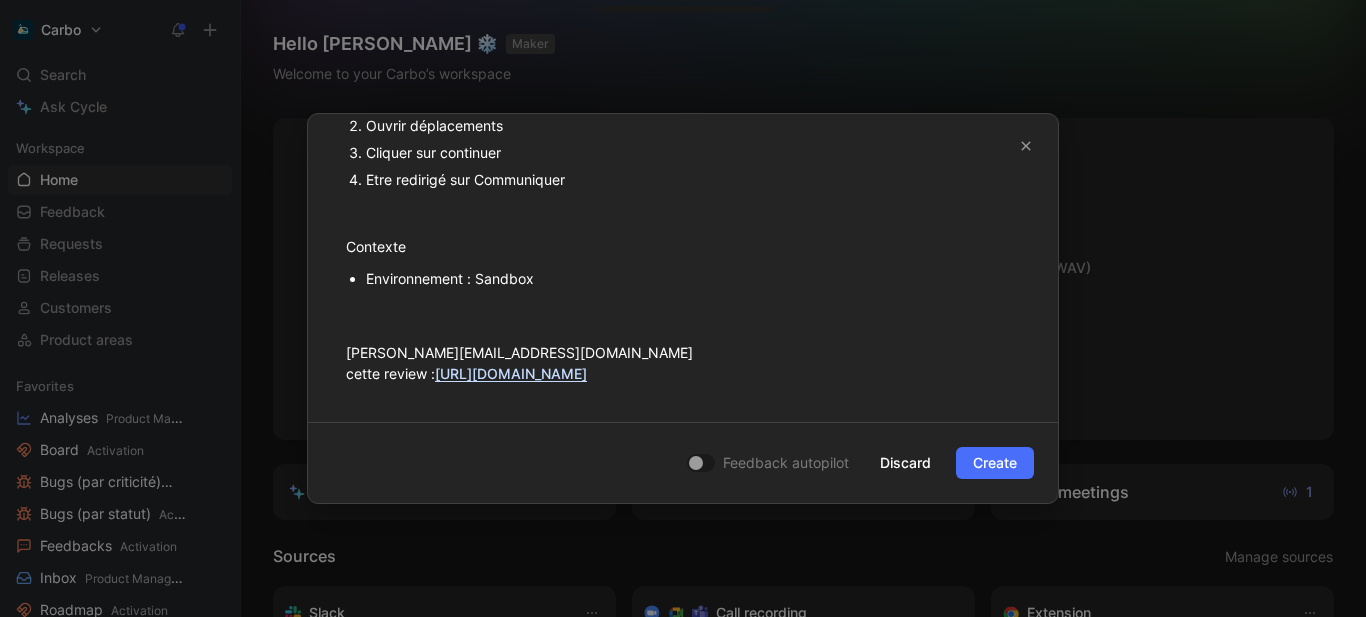 click on "Environnement : Sandbox" at bounding box center (693, 278) 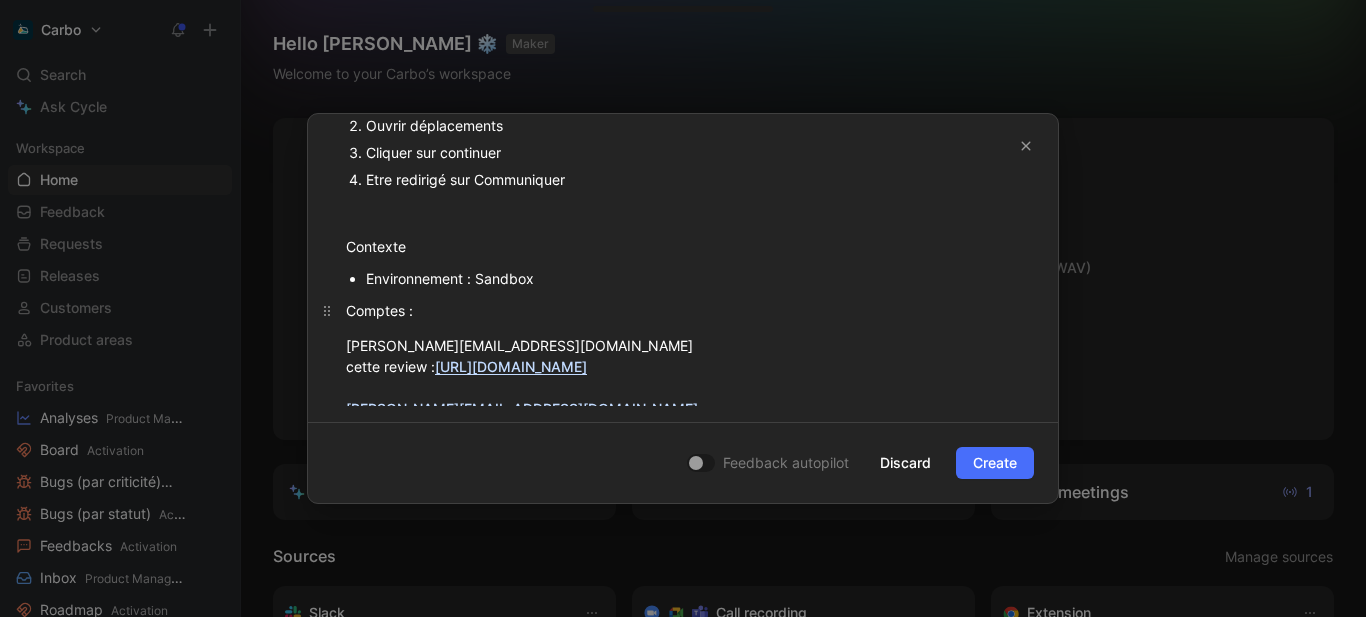 click on "Comptes :" at bounding box center [683, 310] 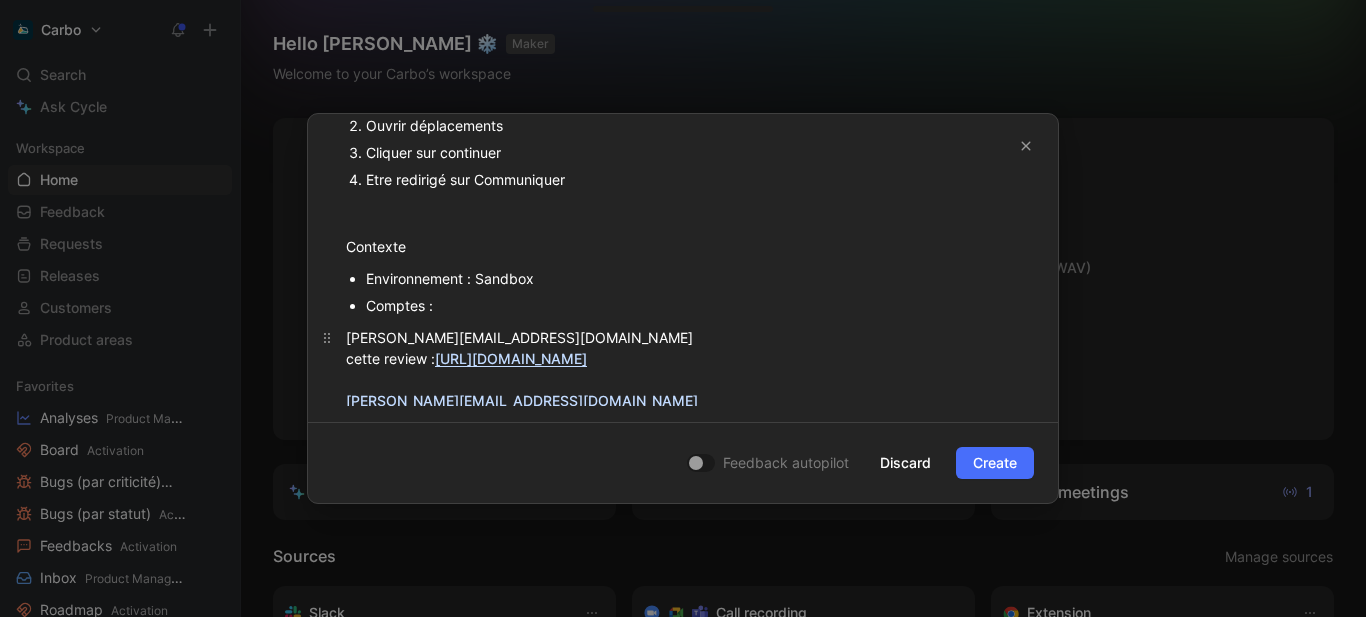 click on "[PERSON_NAME][EMAIL_ADDRESS][DOMAIN_NAME]  cette review :  [URL][DOMAIN_NAME] [PERSON_NAME][EMAIL_ADDRESS][DOMAIN_NAME]" at bounding box center [683, 369] 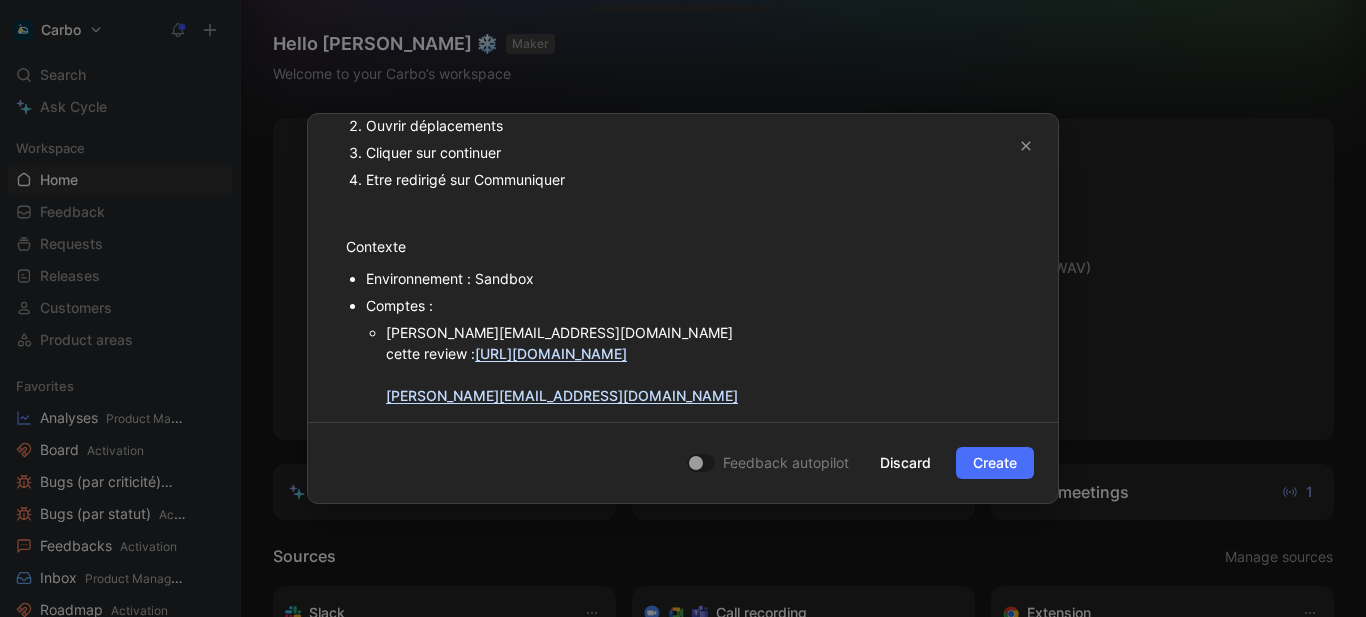 click on "[PERSON_NAME][EMAIL_ADDRESS][DOMAIN_NAME]  cette review :  [URL][DOMAIN_NAME] [PERSON_NAME][EMAIL_ADDRESS][DOMAIN_NAME]" at bounding box center (703, 364) 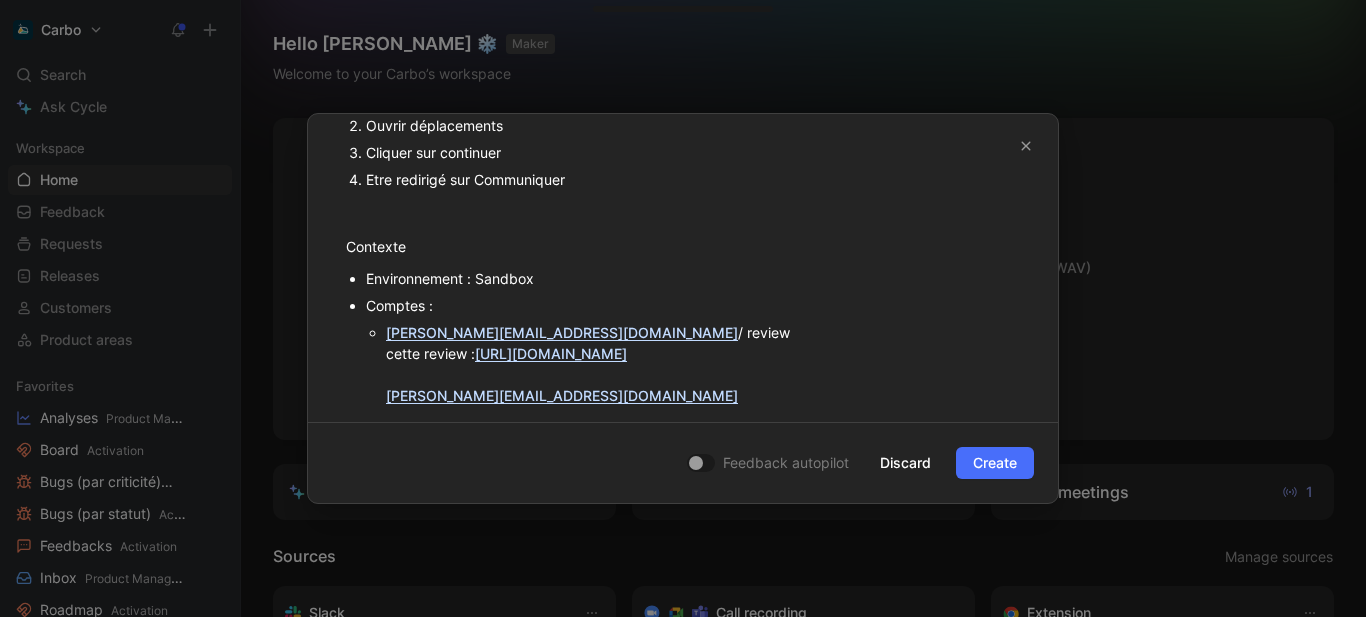 drag, startPoint x: 476, startPoint y: 355, endPoint x: 630, endPoint y: 341, distance: 154.63506 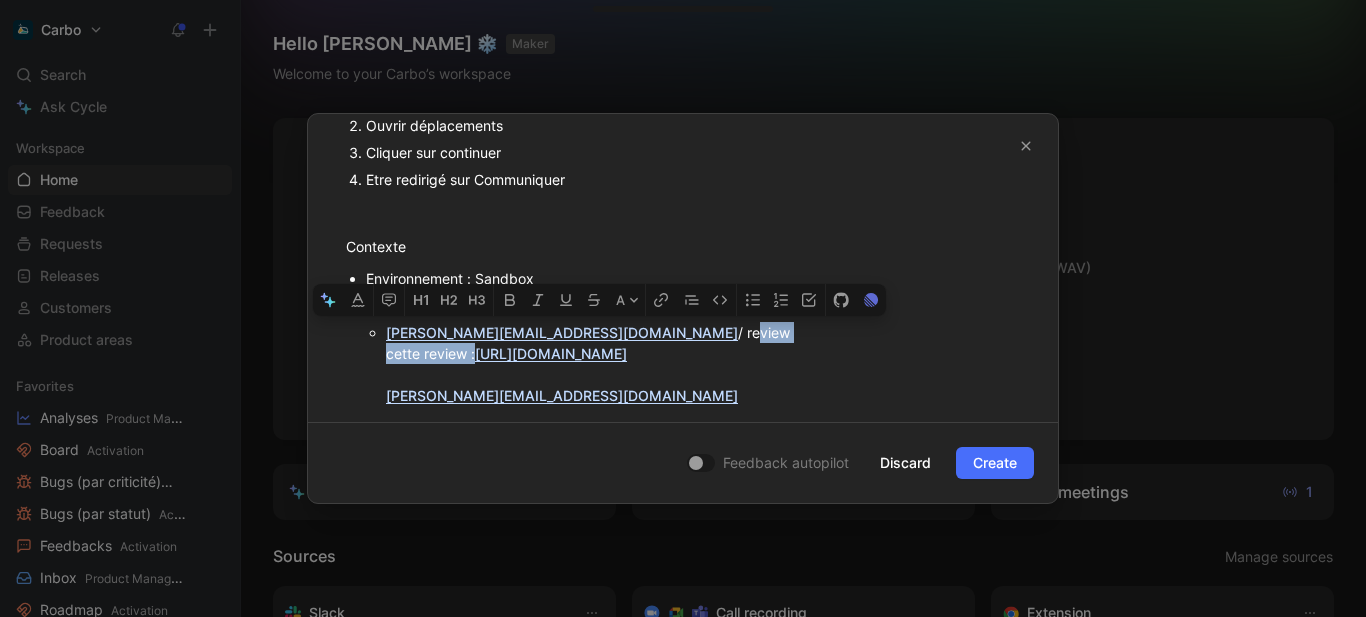 drag, startPoint x: 661, startPoint y: 334, endPoint x: 475, endPoint y: 349, distance: 186.60385 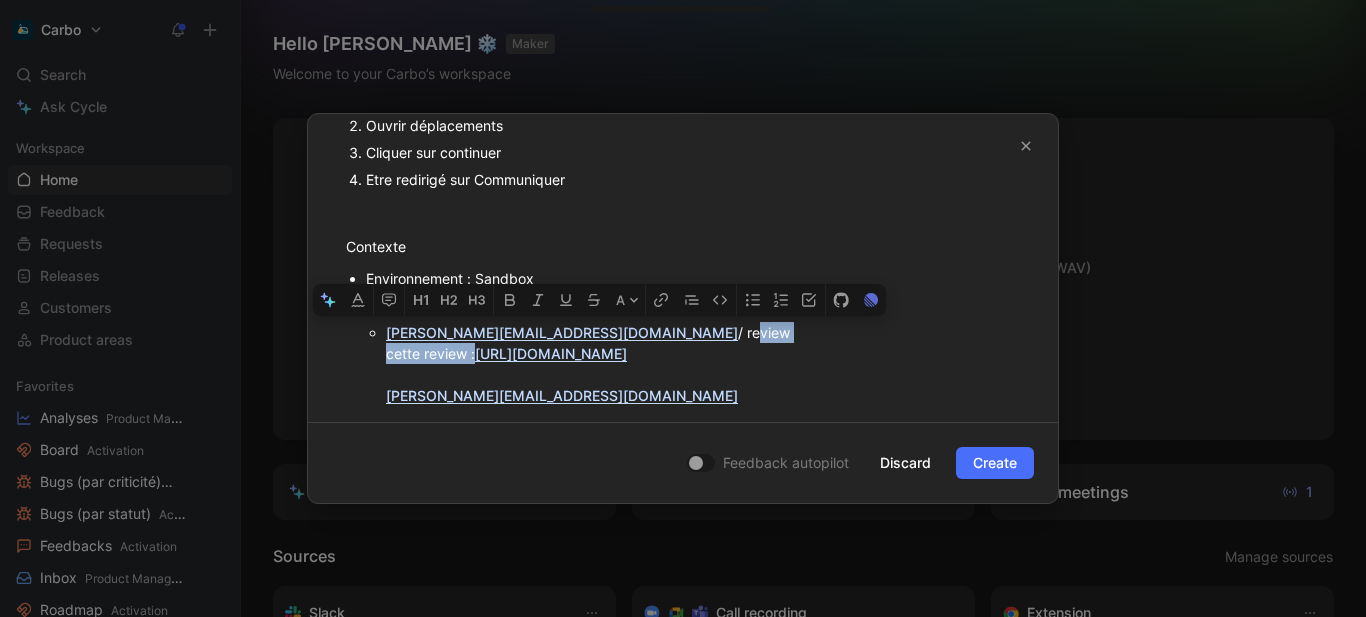 click on "[PERSON_NAME][EMAIL_ADDRESS][DOMAIN_NAME]   / review  cette review :  [URL][DOMAIN_NAME] [PERSON_NAME][EMAIL_ADDRESS][DOMAIN_NAME]" at bounding box center (703, 364) 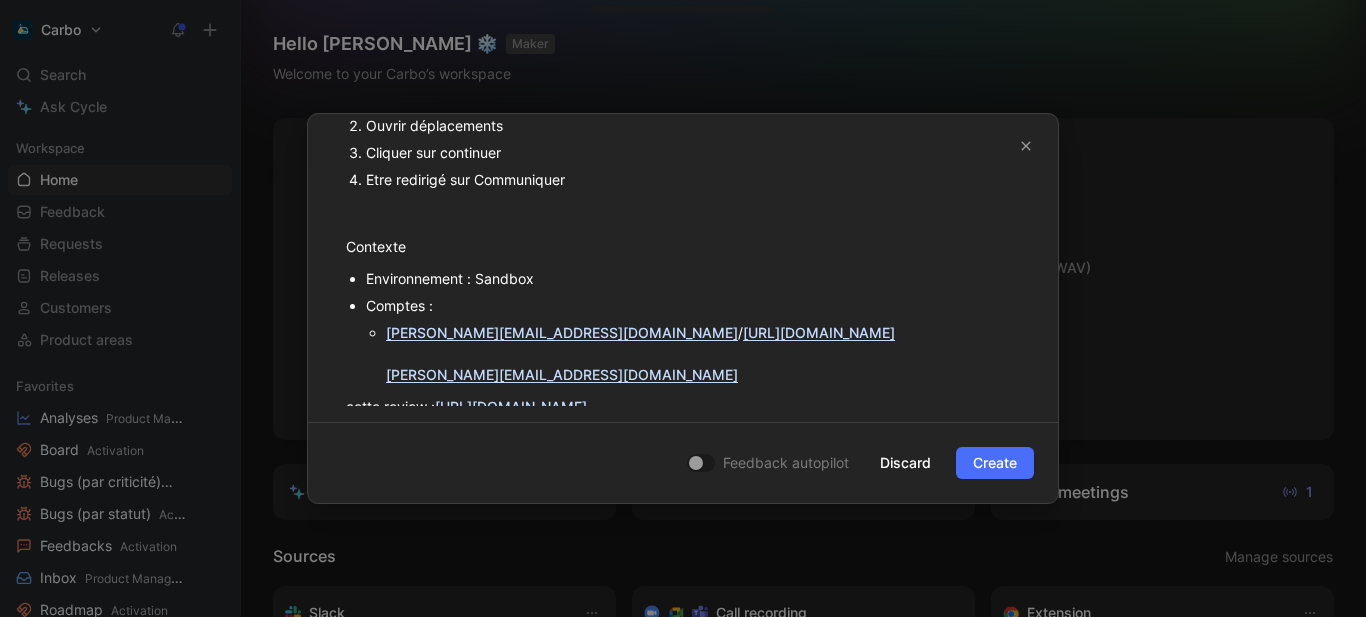 click on "[PERSON_NAME][EMAIL_ADDRESS][DOMAIN_NAME]   /   [URL][DOMAIN_NAME] [PERSON_NAME][EMAIL_ADDRESS][DOMAIN_NAME]" at bounding box center [703, 353] 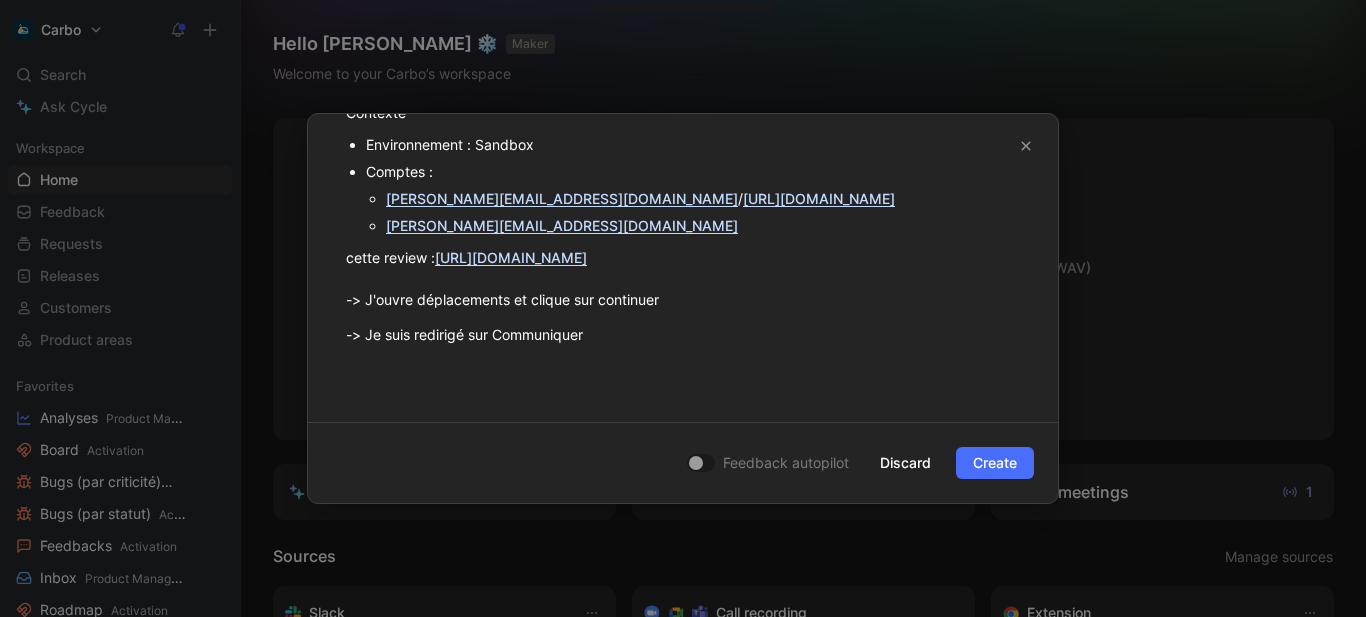 scroll, scrollTop: 599, scrollLeft: 0, axis: vertical 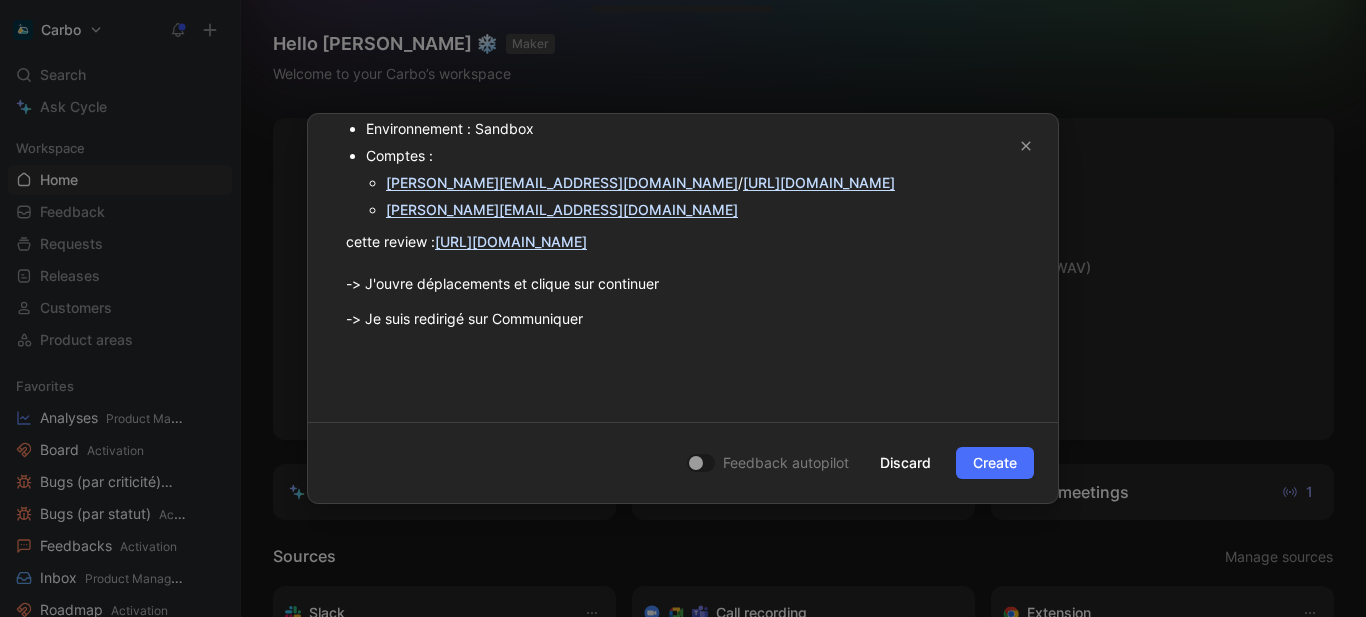 click on "[PERSON_NAME][EMAIL_ADDRESS][DOMAIN_NAME]" at bounding box center (703, 209) 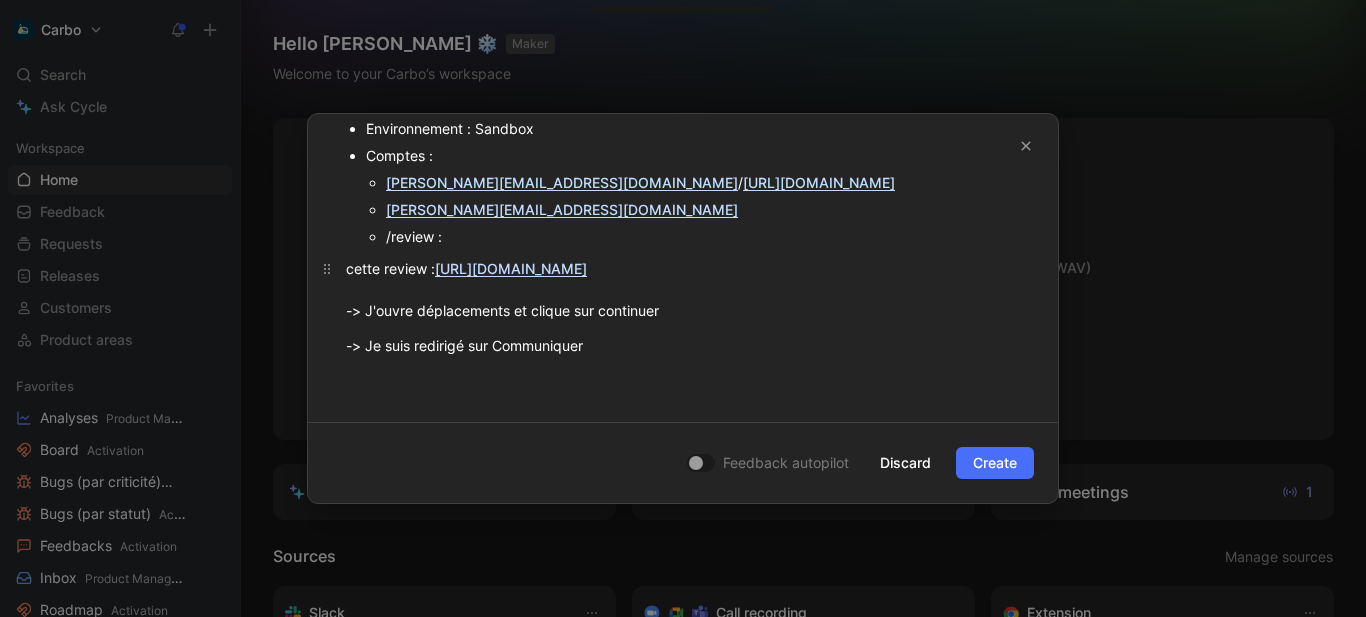 drag, startPoint x: 434, startPoint y: 289, endPoint x: 340, endPoint y: 299, distance: 94.53042 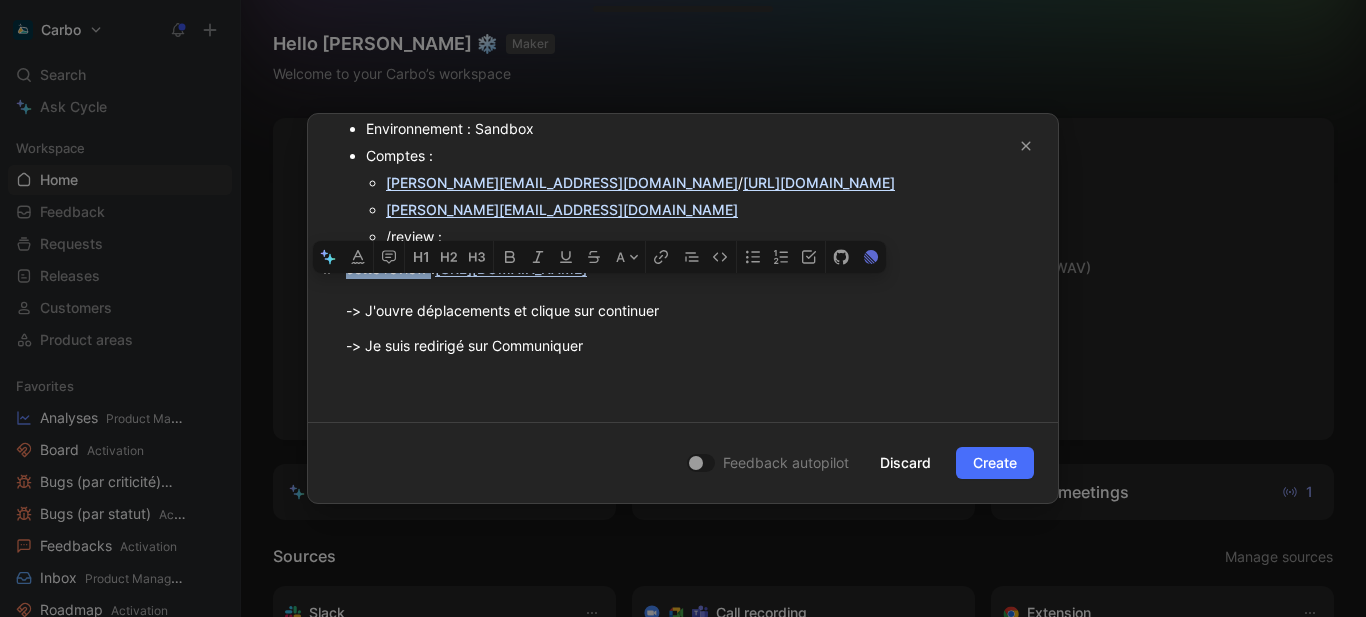 drag, startPoint x: 433, startPoint y: 296, endPoint x: 342, endPoint y: 293, distance: 91.04944 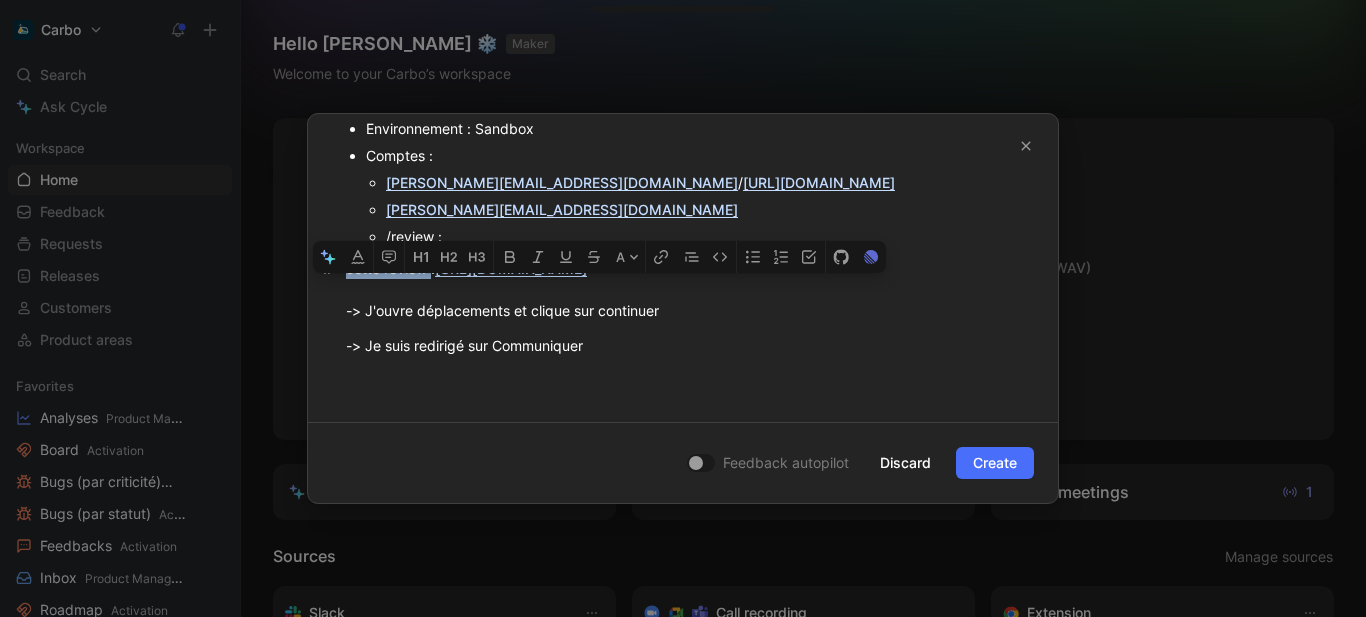 click on "cette review :  [URL][DOMAIN_NAME] -> J'ouvre déplacements et clique sur continuer" at bounding box center [683, 289] 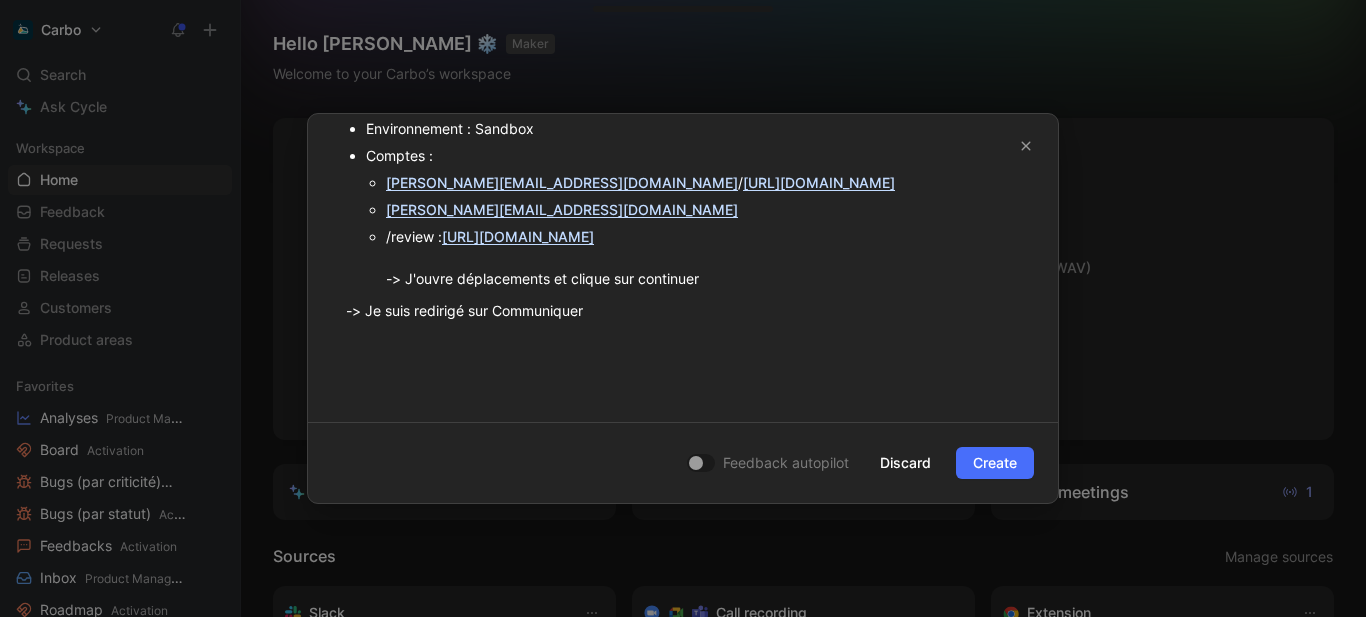 click on "[PERSON_NAME][EMAIL_ADDRESS][DOMAIN_NAME]" at bounding box center [703, 209] 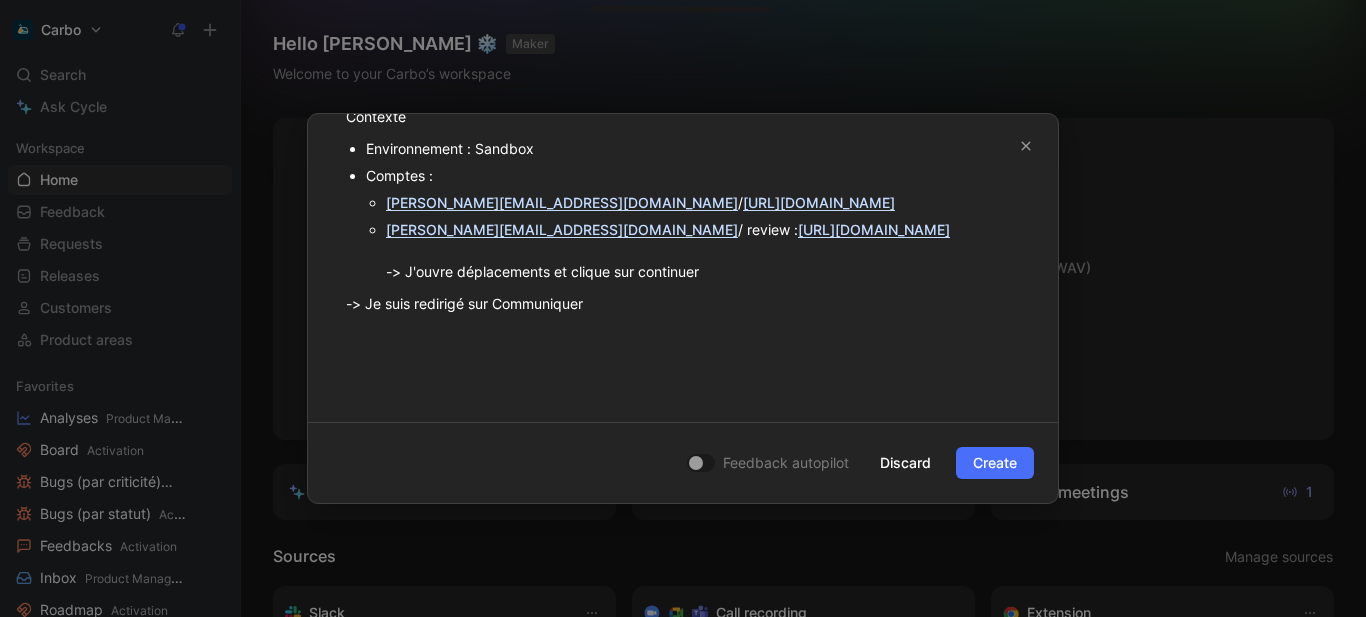click on "[PERSON_NAME][EMAIL_ADDRESS][DOMAIN_NAME]  / review :  [URL][DOMAIN_NAME] -> J'ouvre déplacements et clique sur continuer" at bounding box center (703, 250) 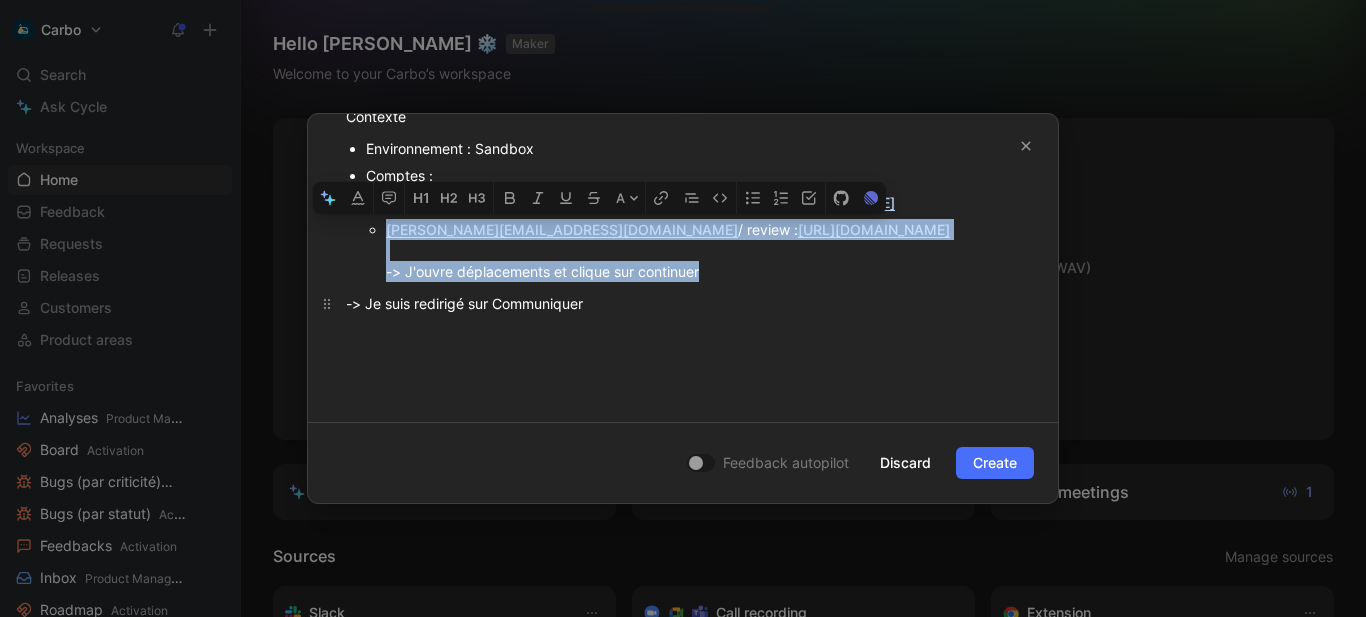 click on "-> Je suis redirigé sur Communiquer" at bounding box center [683, 303] 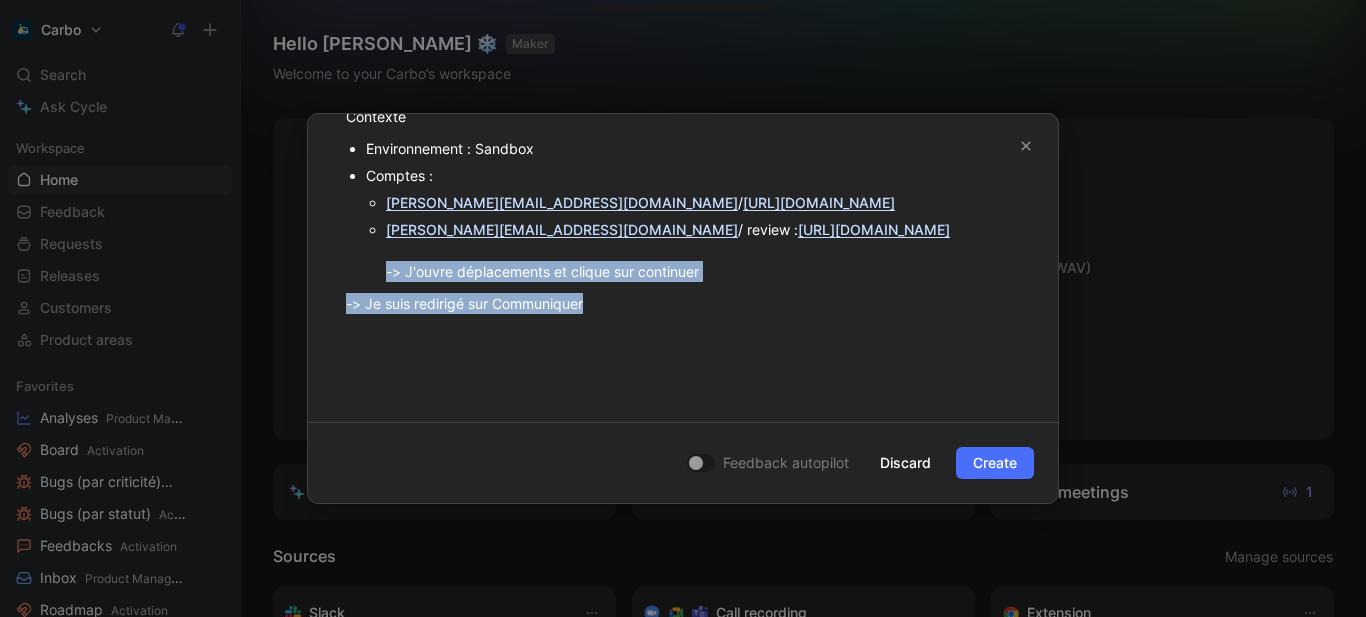 click on "Comportement observé Etant donné que j’ouvre ma restitution > déplacements et clique sur continuer → alors je suis redirigé sur Communiquer Comportement attendu … alors je suis redirigé sur la catégorie suivante Etapes pour le reproduire Ouvrir ma restitution Ouvrir déplacements Cliquer sur continuer Etre redirigé sur Communiquer Contexte Environnement : Sandbox Comptes :  [EMAIL_ADDRESS][DOMAIN_NAME]   /   [URL][DOMAIN_NAME] [PERSON_NAME][EMAIL_ADDRESS][DOMAIN_NAME]  / review :  [URL][DOMAIN_NAME] -> J'ouvre déplacements et clique sur continuer -> Je suis redirigé sur Communiquer" at bounding box center (683, 39) 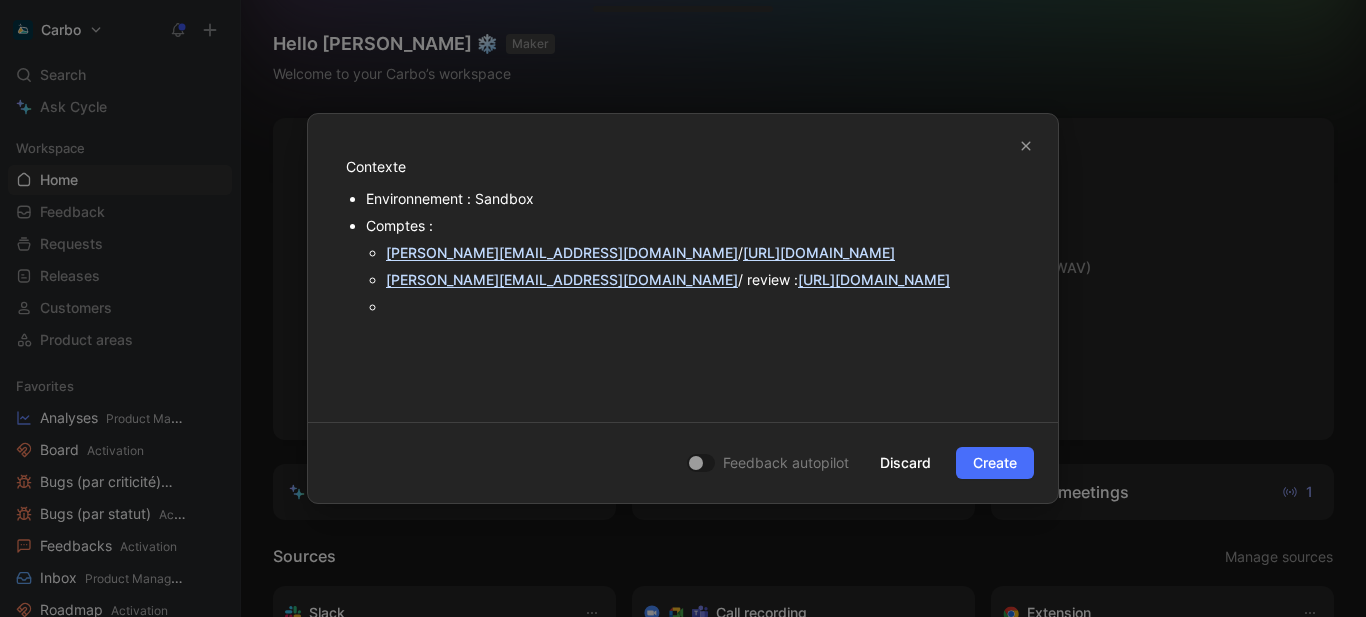 scroll, scrollTop: 571, scrollLeft: 0, axis: vertical 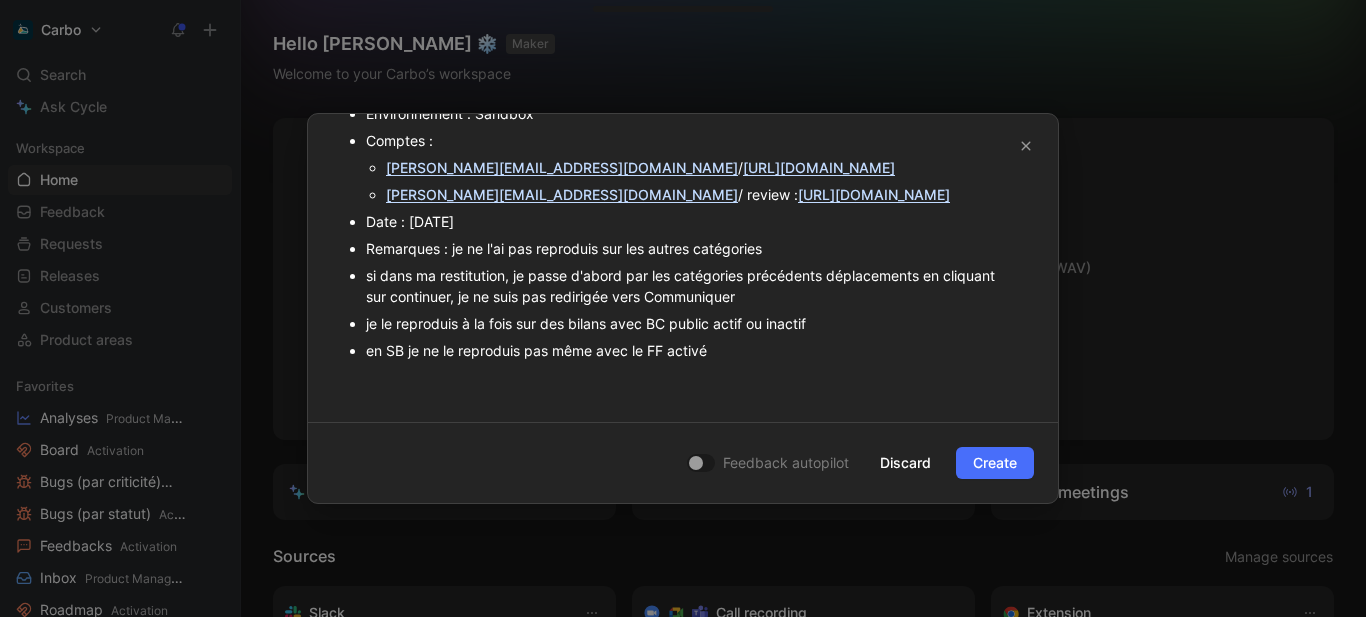 click on "Remarques : je ne l'ai pas reproduis sur les autres catégories" at bounding box center (693, 248) 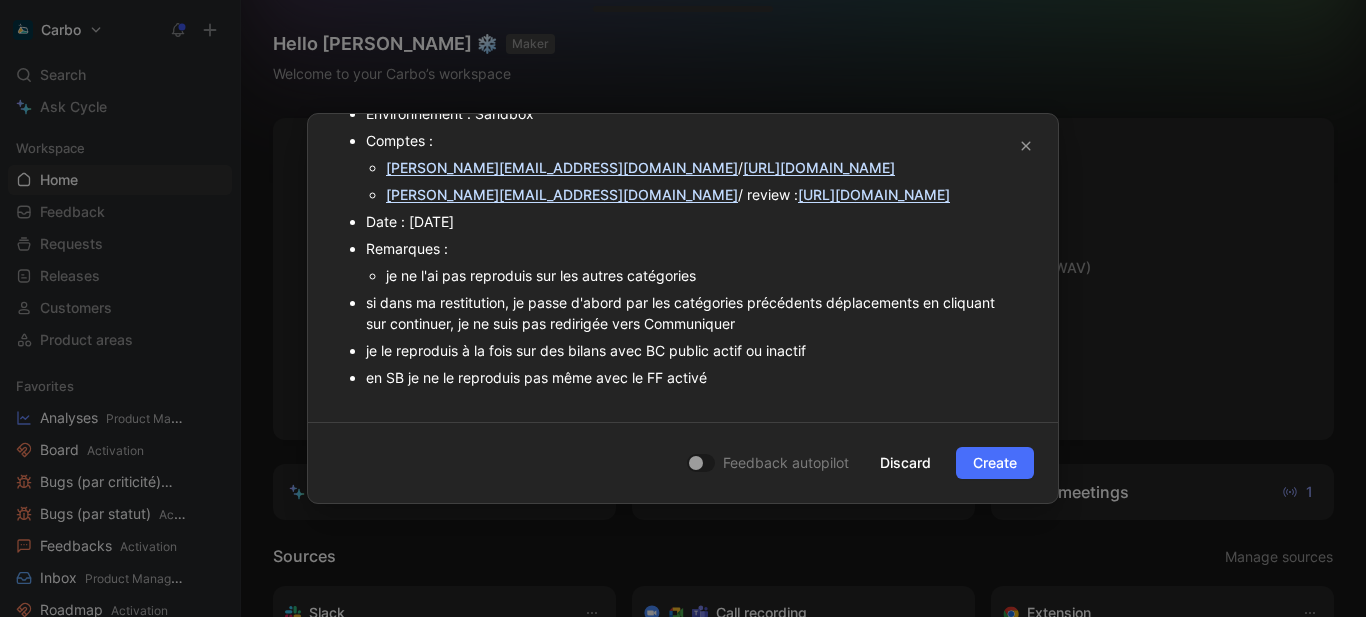 click on "si dans ma restitution, je passe d'abord par les catégories précédents déplacements en cliquant sur continuer, je ne suis pas redirigée vers Communiquer" at bounding box center [693, 313] 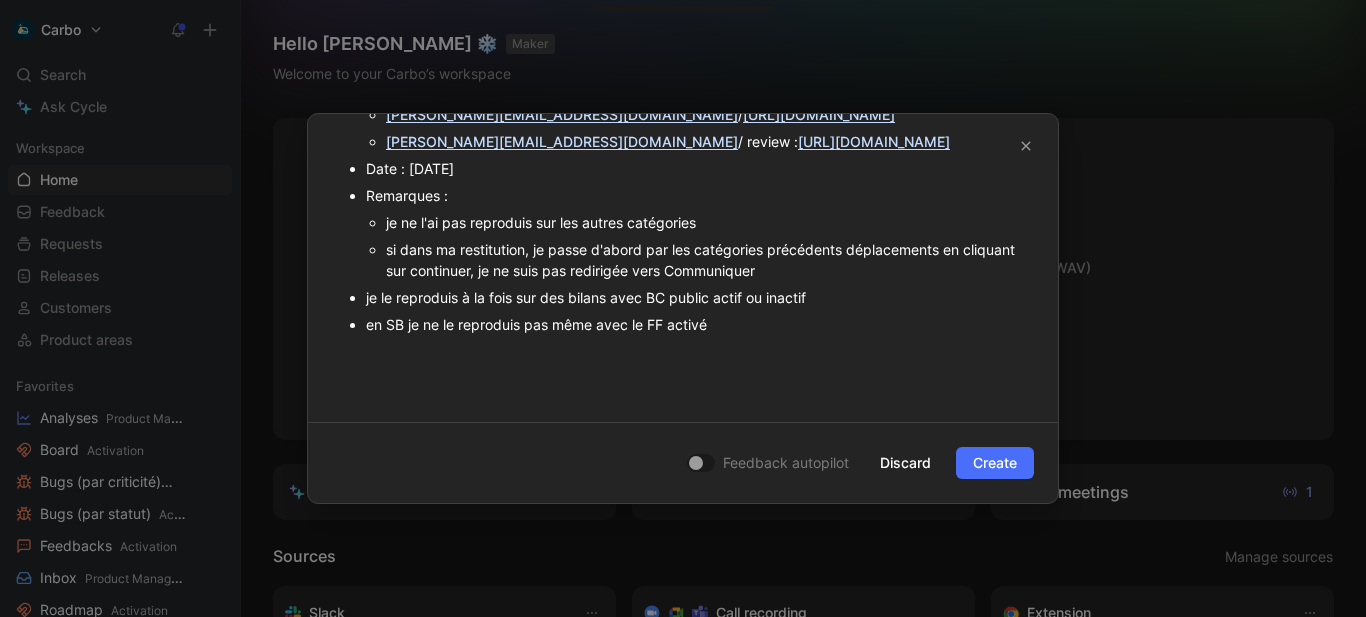 scroll, scrollTop: 668, scrollLeft: 0, axis: vertical 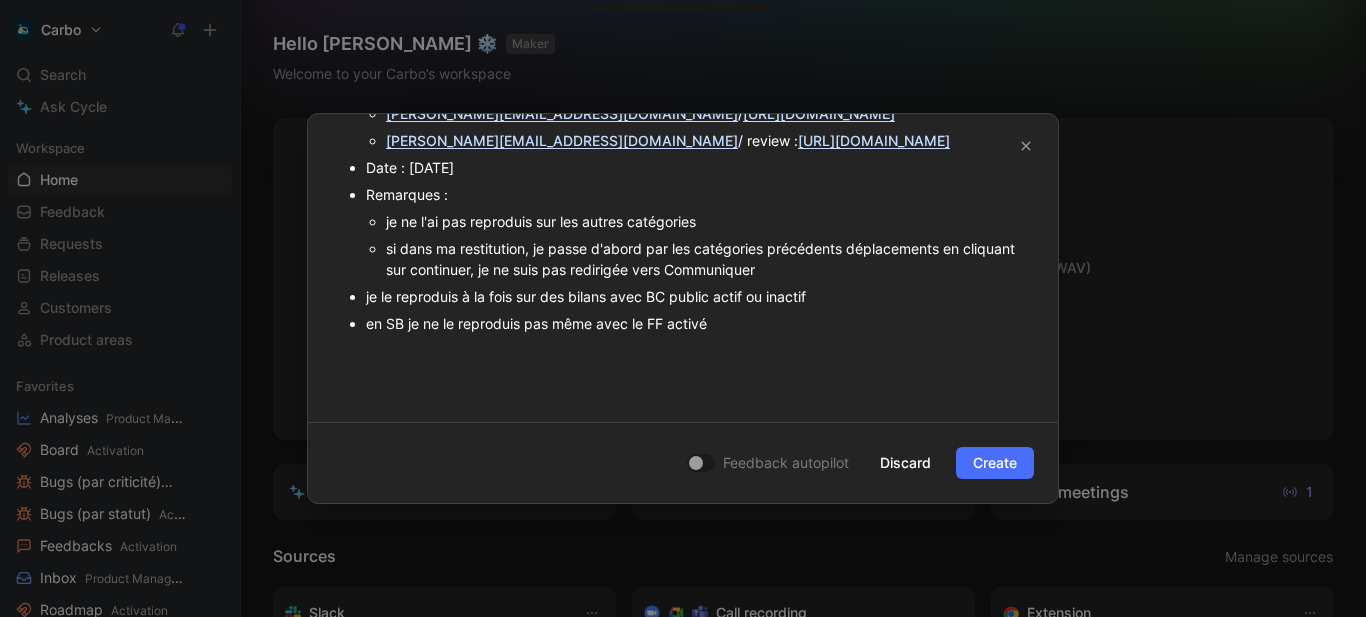 click on "Environnement : Sandbox Comptes :  [EMAIL_ADDRESS][DOMAIN_NAME]   /   [URL][DOMAIN_NAME] [PERSON_NAME][EMAIL_ADDRESS][DOMAIN_NAME]  / review :  [URL][DOMAIN_NAME] Date : [DATE] Remarques :  je ne l'ai pas reproduis sur les autres catégories si dans ma restitution, je passe d'abord par les catégories précédents déplacements en cliquant sur continuer, je ne suis pas redirigée vers Communiquer je le reproduis à la fois sur des bilans avec BC public actif ou inactif en SB je ne le reproduis pas même avec le FF activé" at bounding box center [683, 191] 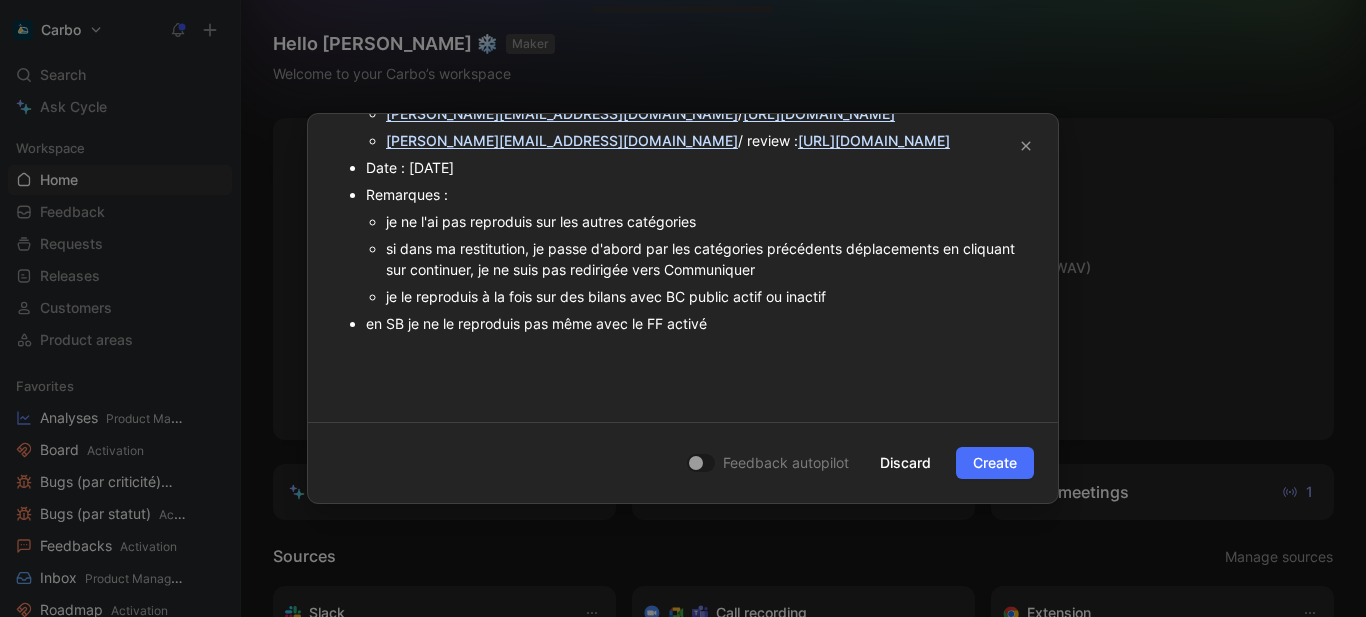 click on "Environnement : Sandbox Comptes :  [EMAIL_ADDRESS][DOMAIN_NAME]   /   [URL][DOMAIN_NAME] [PERSON_NAME][EMAIL_ADDRESS][DOMAIN_NAME]  / review :  [URL][DOMAIN_NAME] Date : [DATE] Remarques :  je ne l'ai pas reproduis sur les autres catégories si dans ma restitution, je passe d'abord par les catégories précédents déplacements en cliquant sur continuer, je ne suis pas redirigée vers Communiquer je le reproduis à la fois sur des bilans avec BC public actif ou inactif en SB je ne le reproduis pas même avec le FF activé" at bounding box center [683, 191] 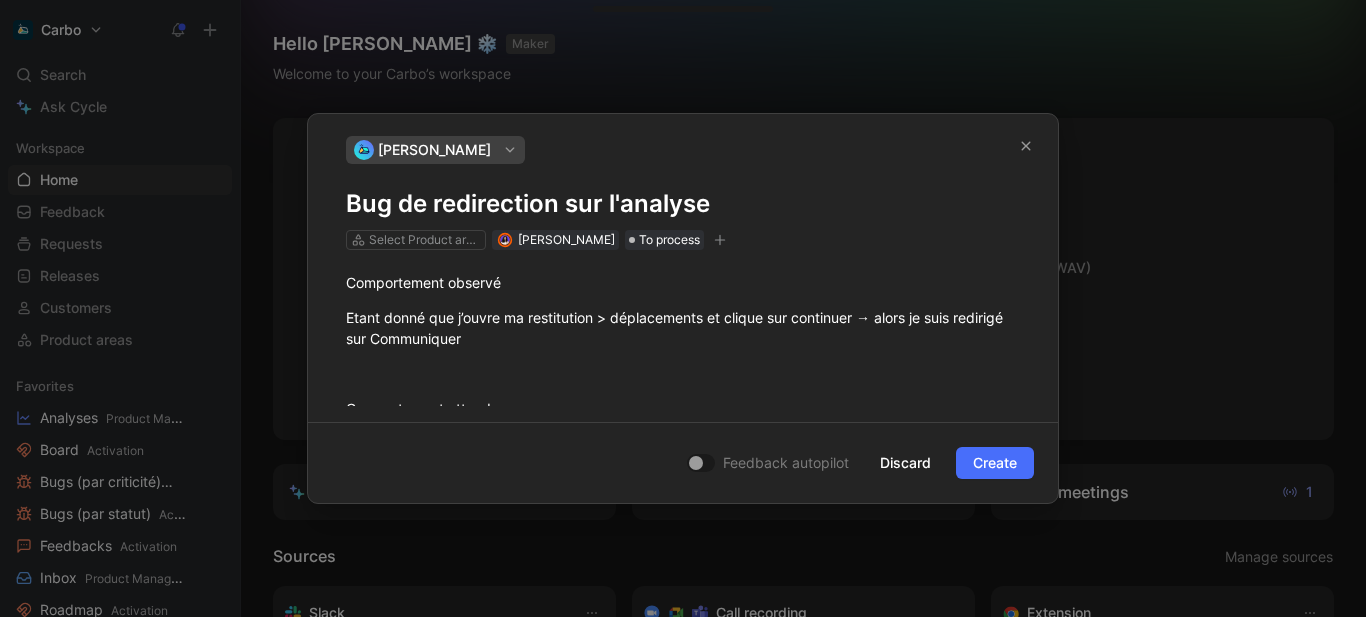scroll, scrollTop: 0, scrollLeft: 0, axis: both 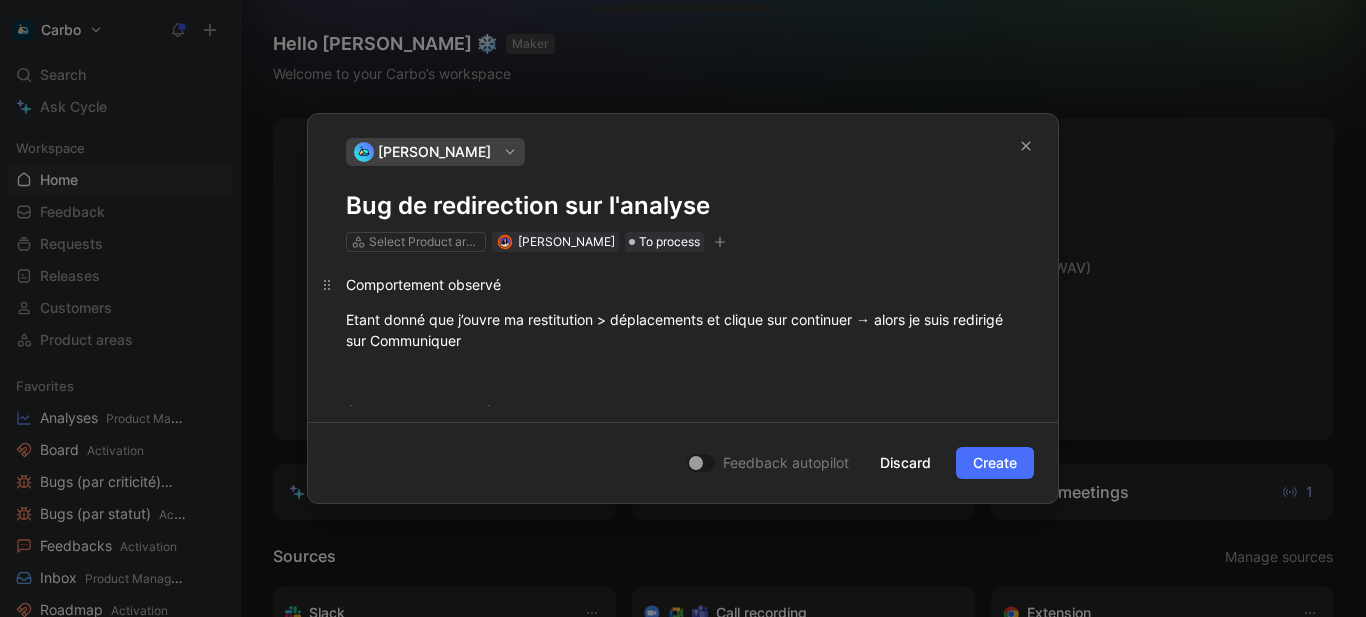 click on "Comportement observé" at bounding box center (683, 284) 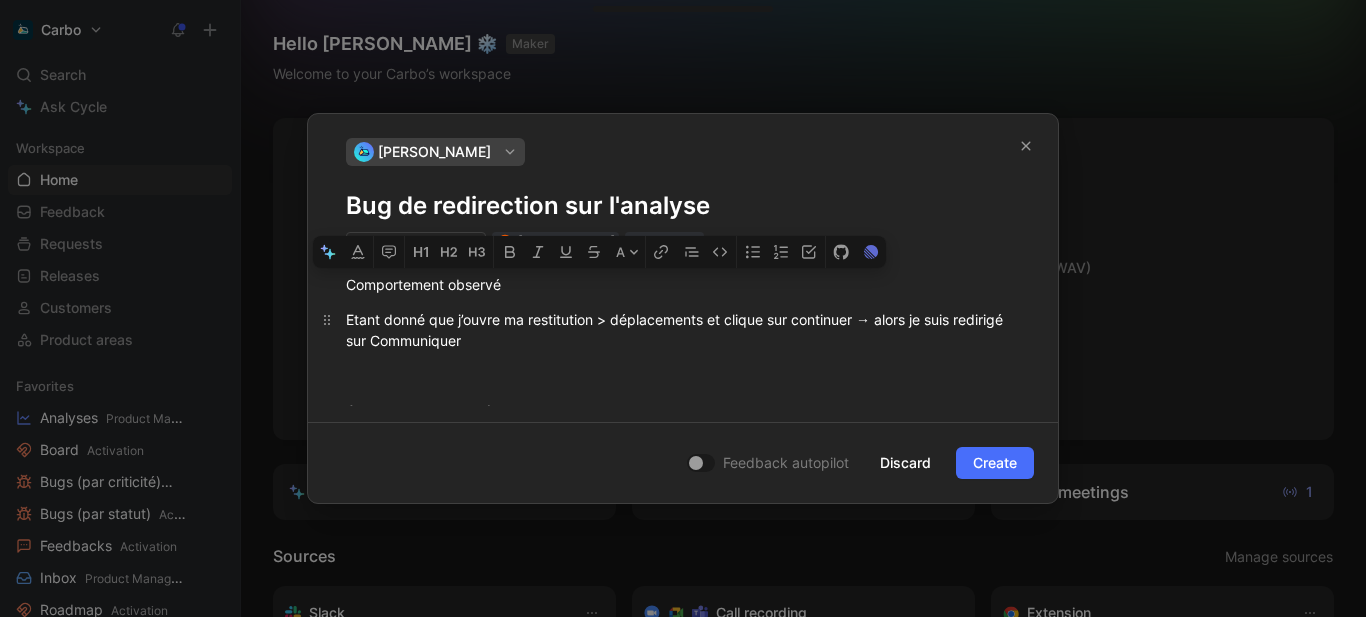 click 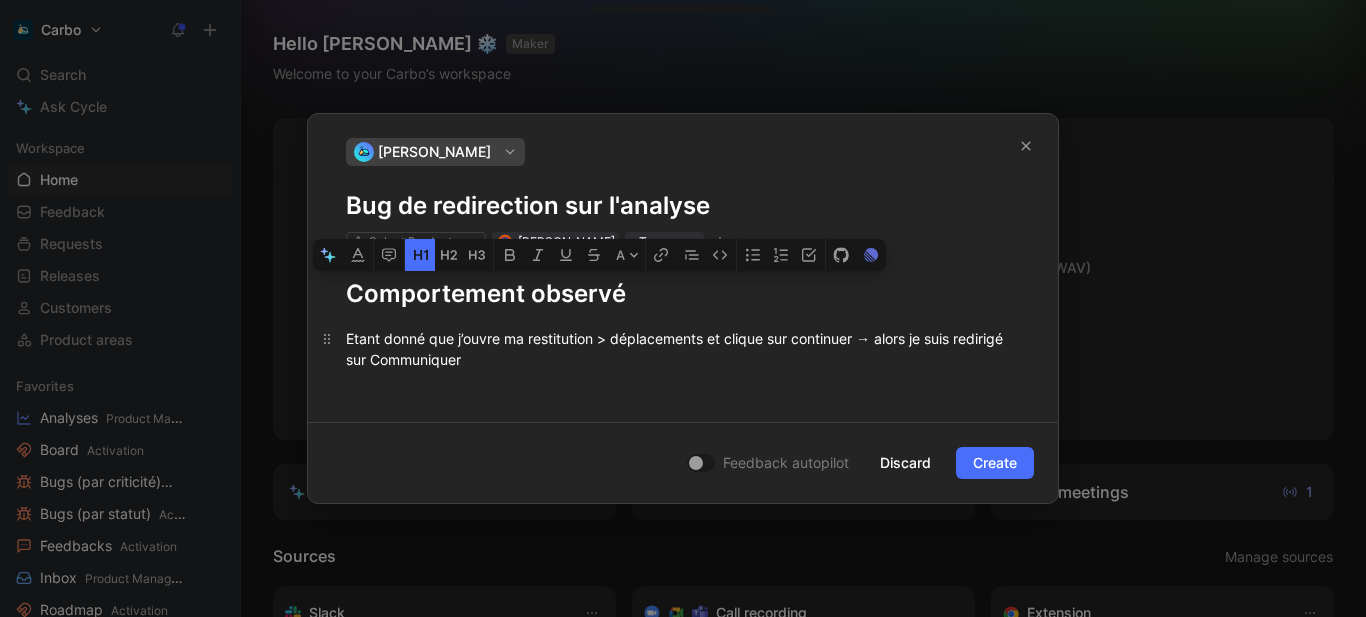 click on "Etant donné que j’ouvre ma restitution > déplacements et clique sur continuer → alors je suis redirigé sur Communiquer" at bounding box center [683, 349] 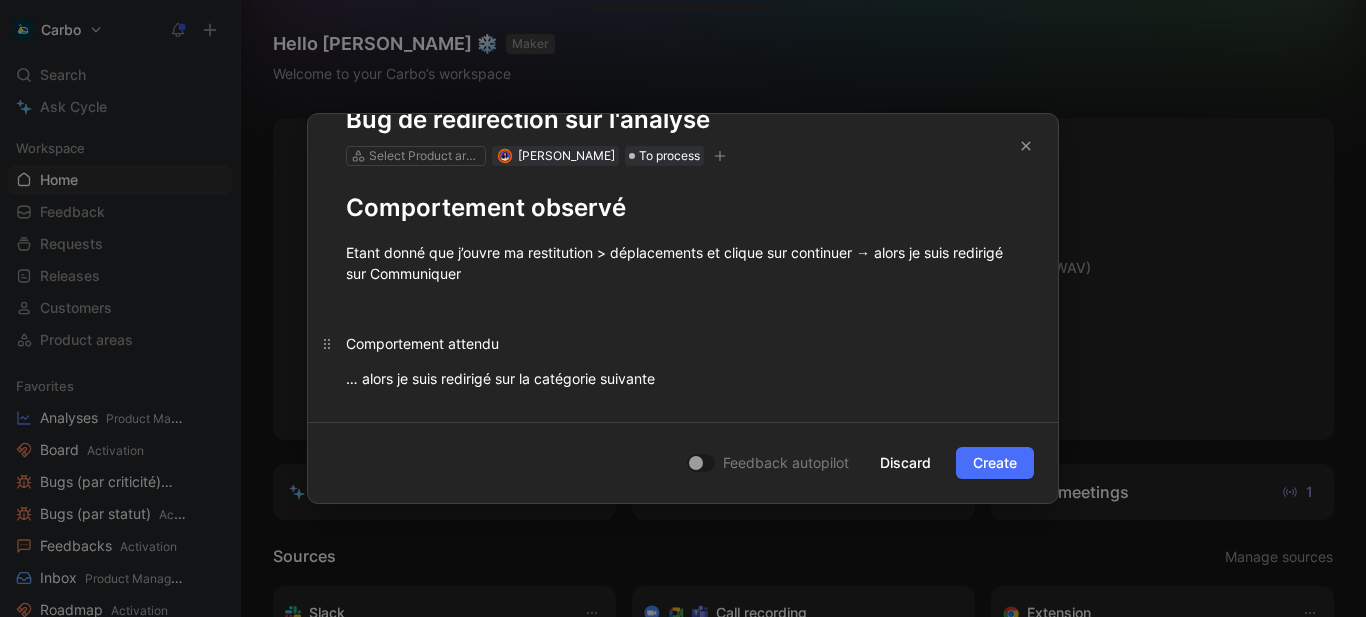 scroll, scrollTop: 87, scrollLeft: 0, axis: vertical 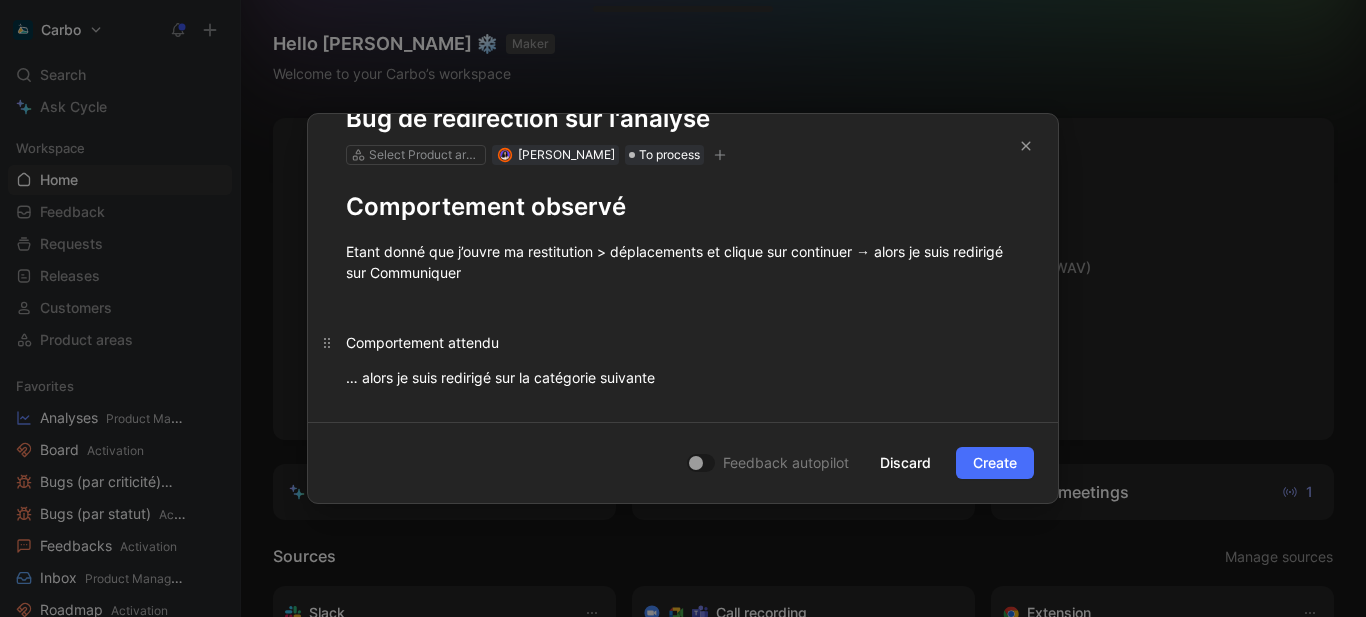 click on "Comportement attendu" at bounding box center (683, 342) 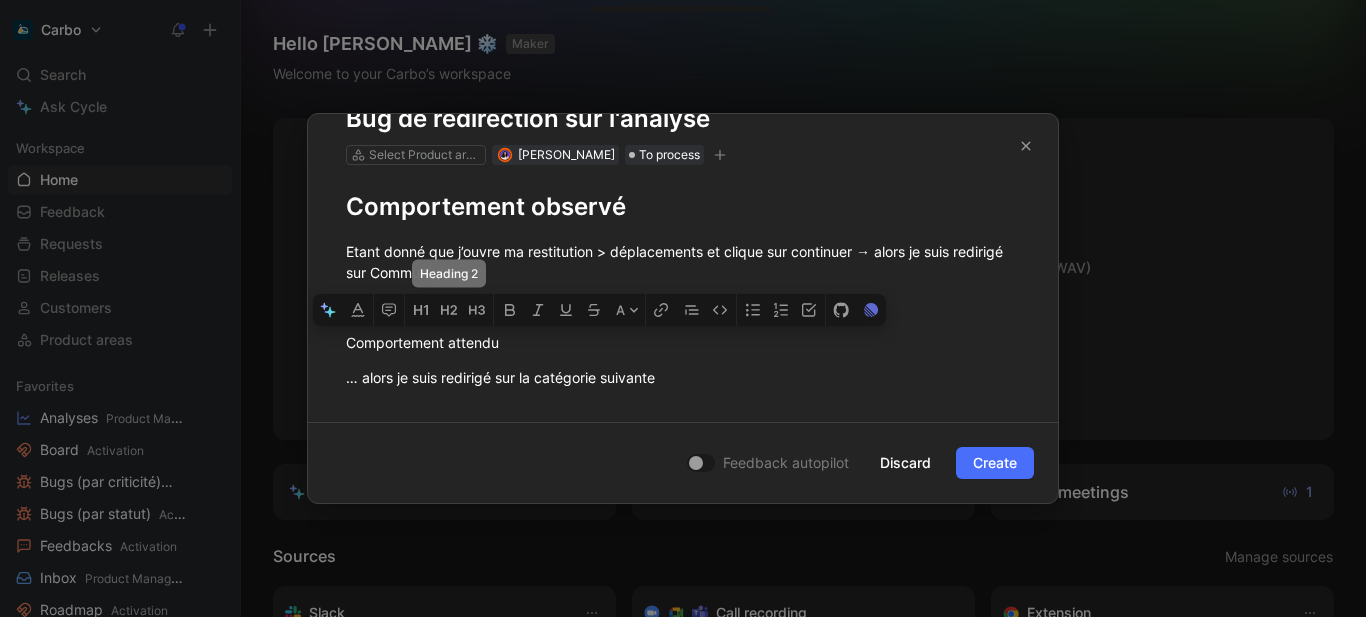 click 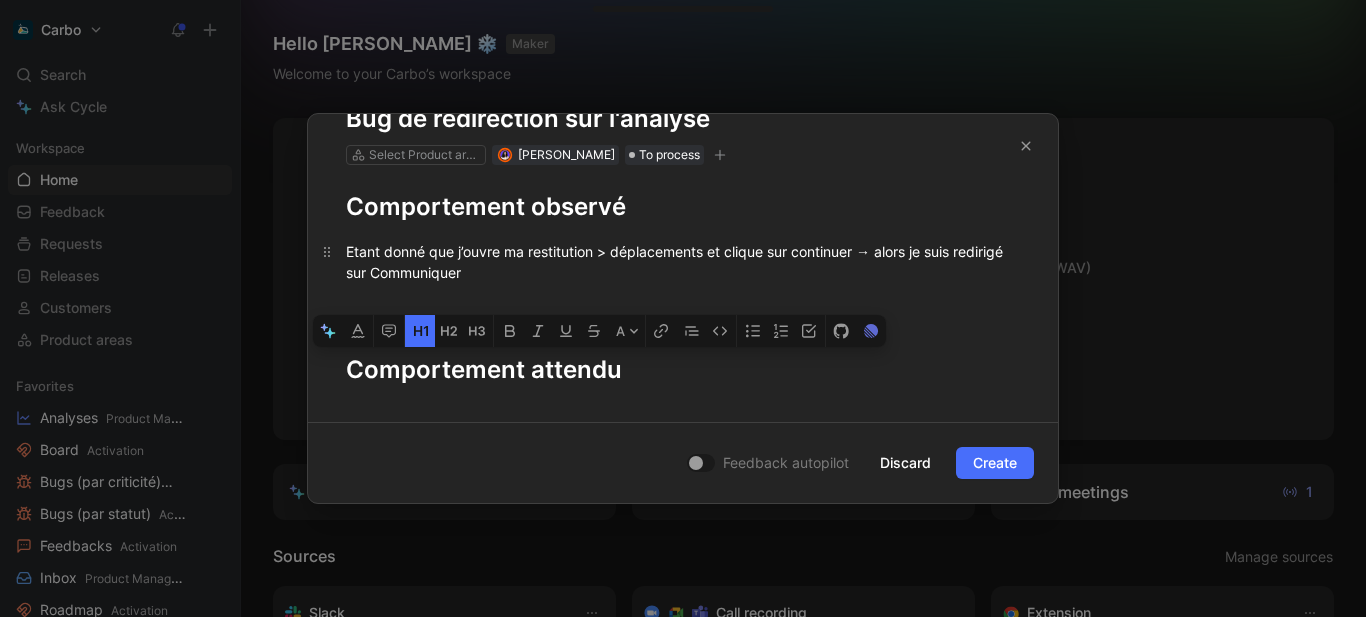 click on "Etant donné que j’ouvre ma restitution > déplacements et clique sur continuer → alors je suis redirigé sur Communiquer" at bounding box center (683, 262) 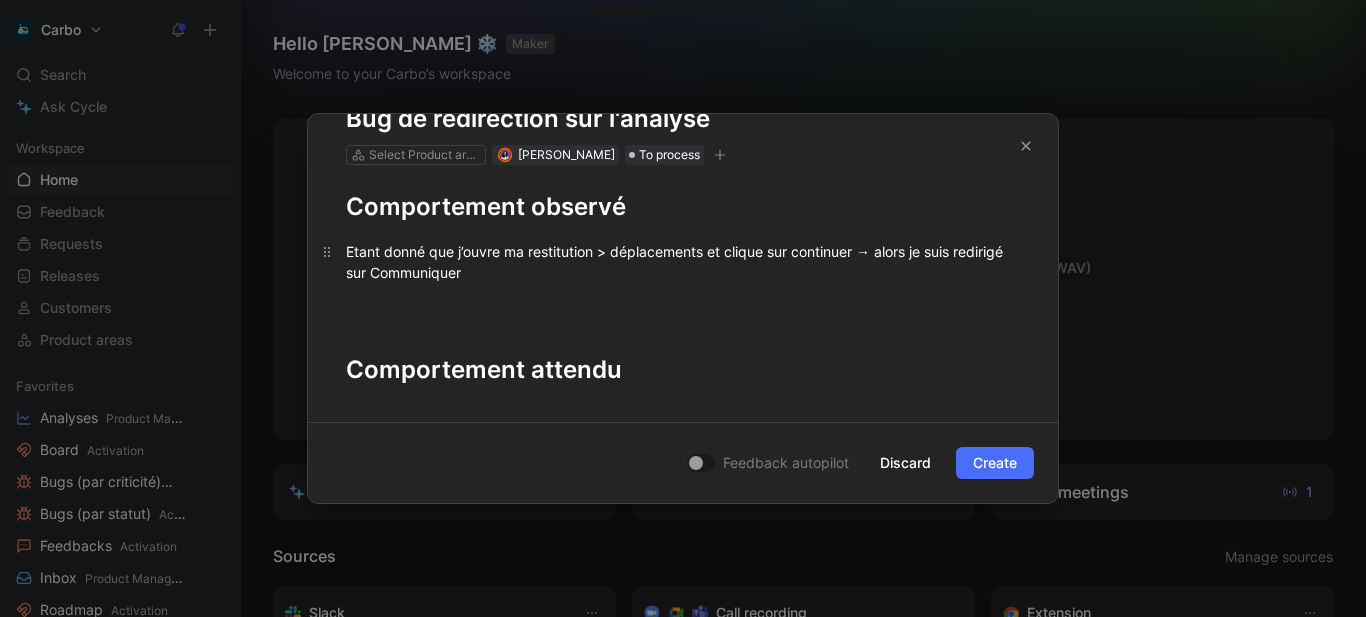 scroll, scrollTop: 136, scrollLeft: 0, axis: vertical 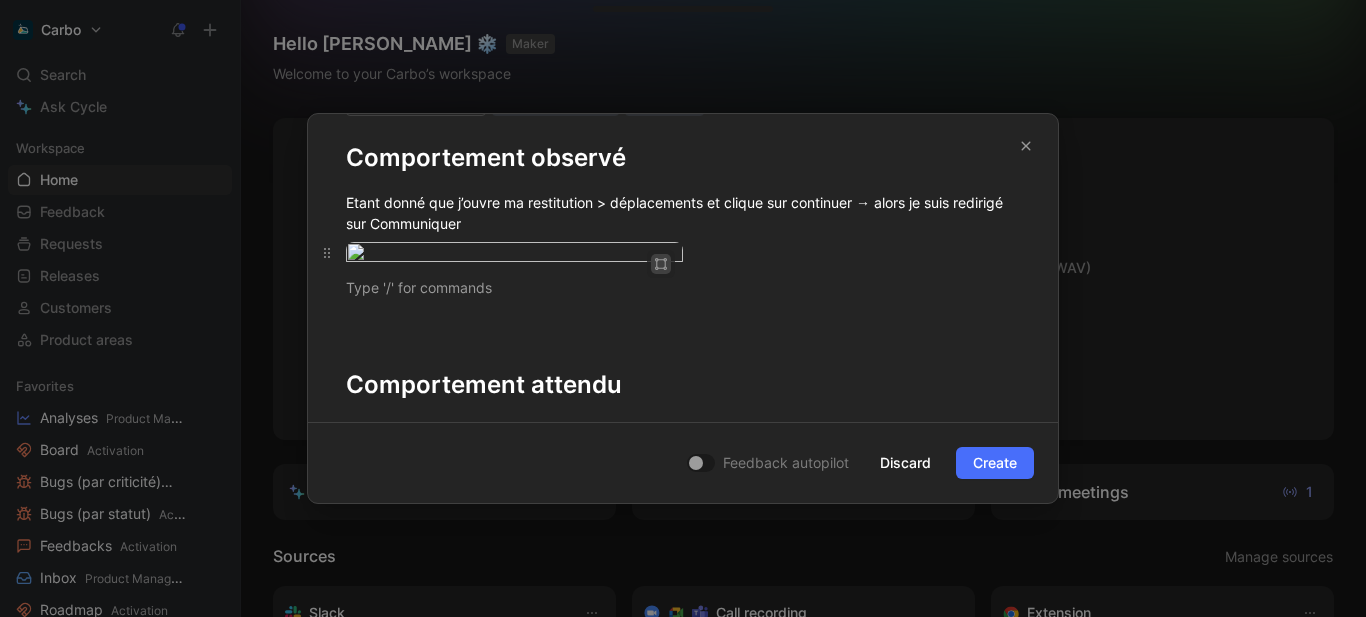 click 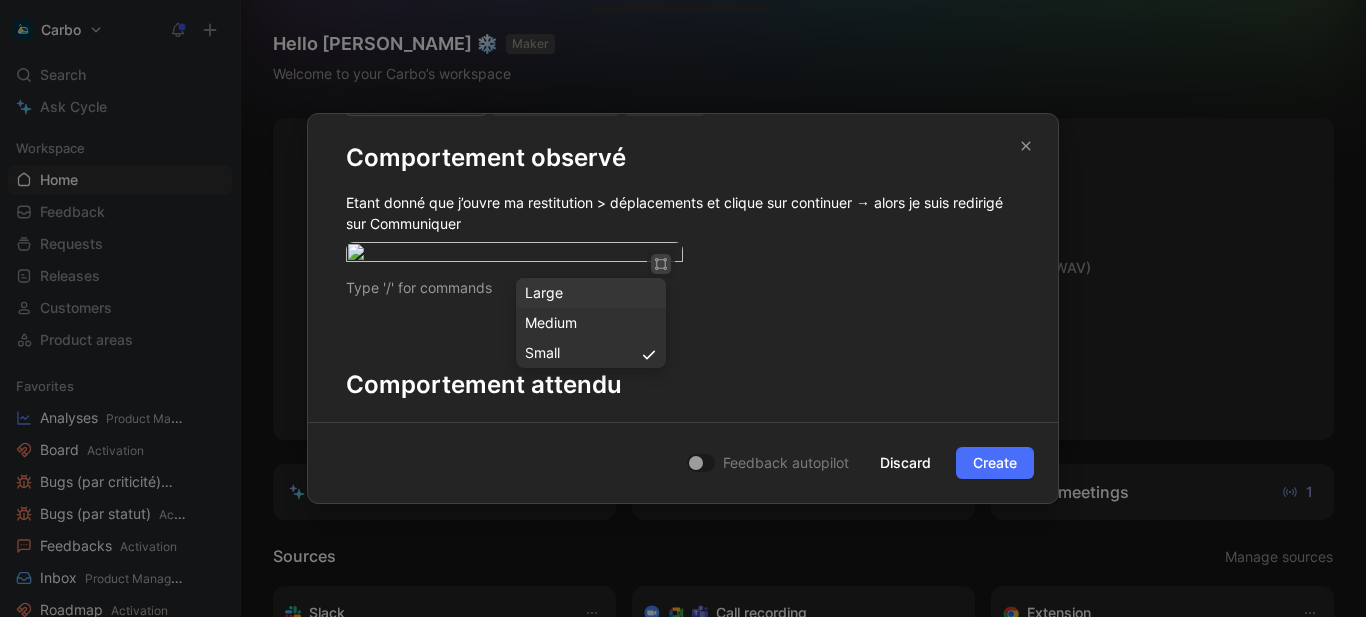 click on "Large" at bounding box center [591, 293] 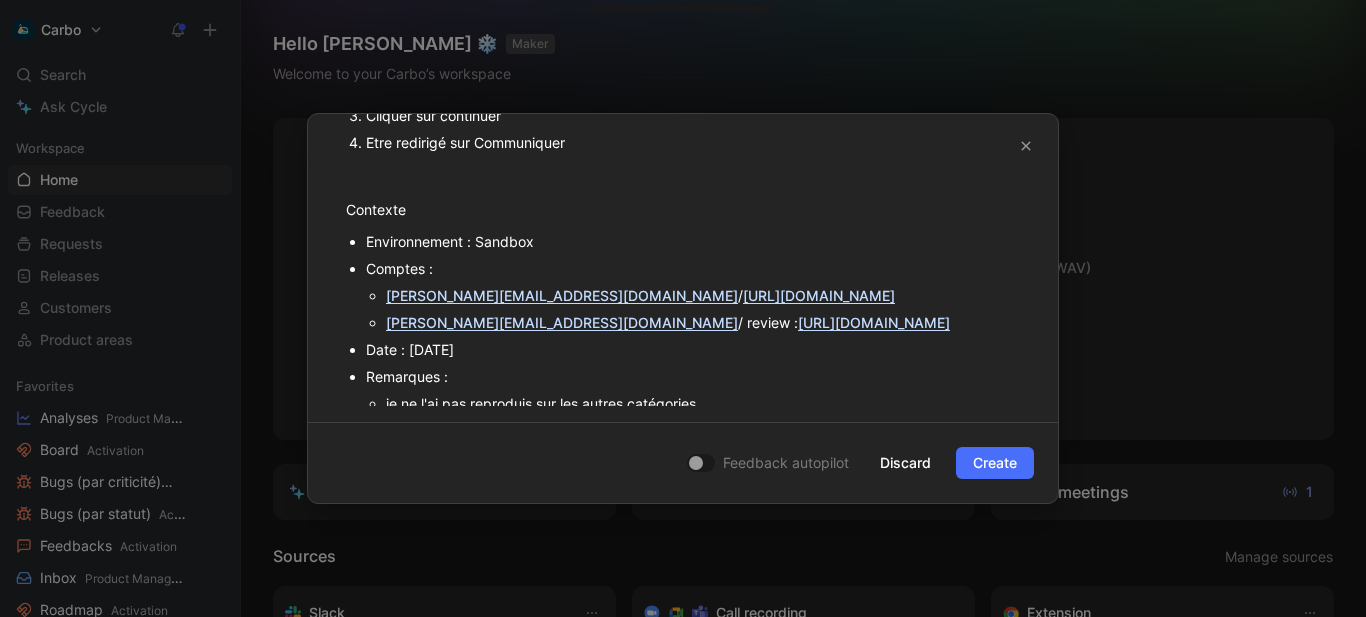 scroll, scrollTop: 444, scrollLeft: 0, axis: vertical 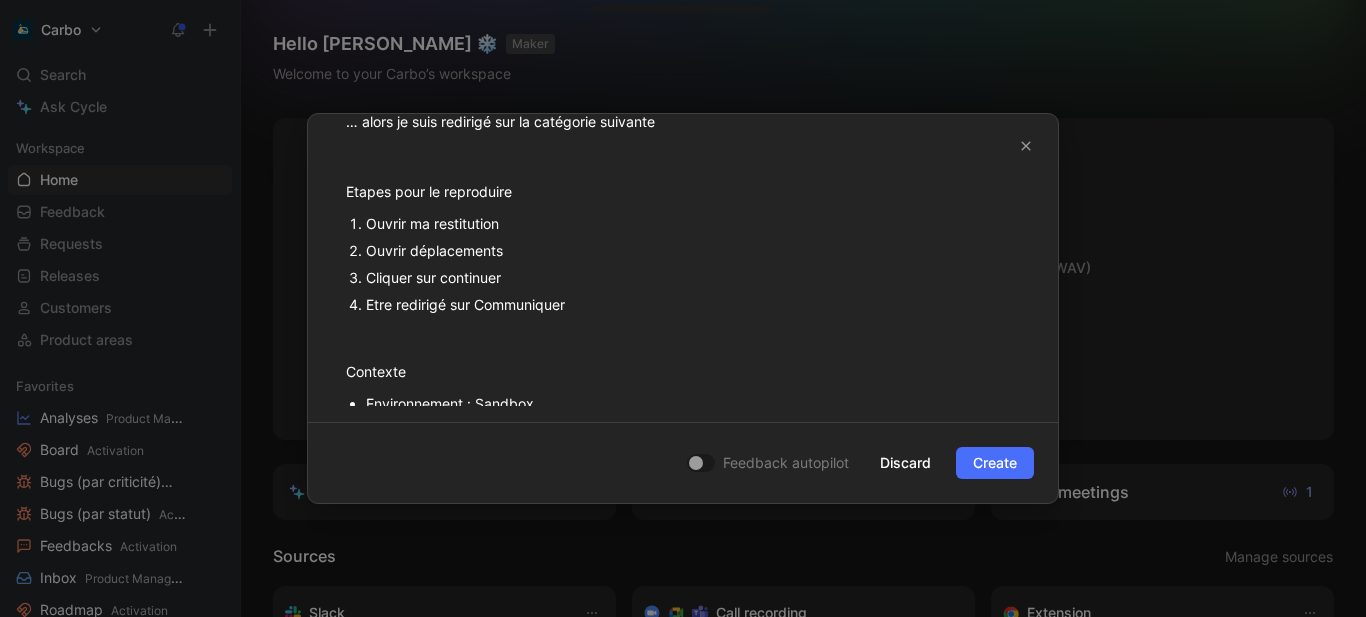 click at bounding box center [683, 14] 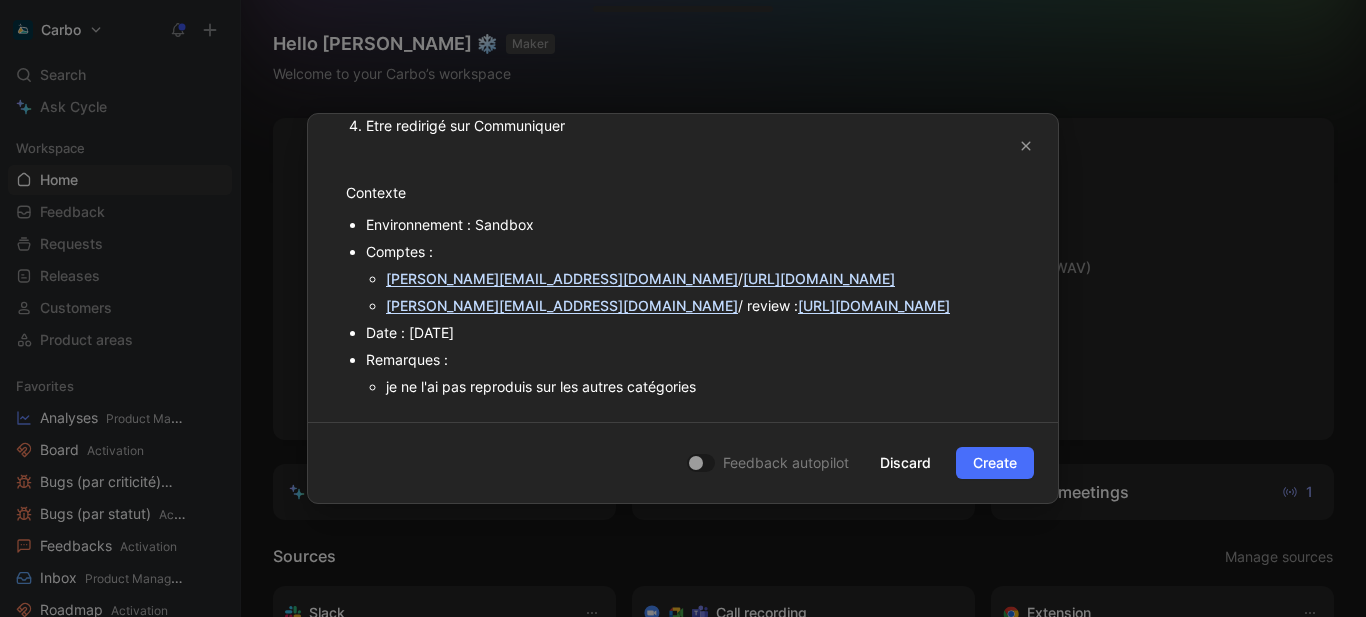 scroll, scrollTop: 562, scrollLeft: 0, axis: vertical 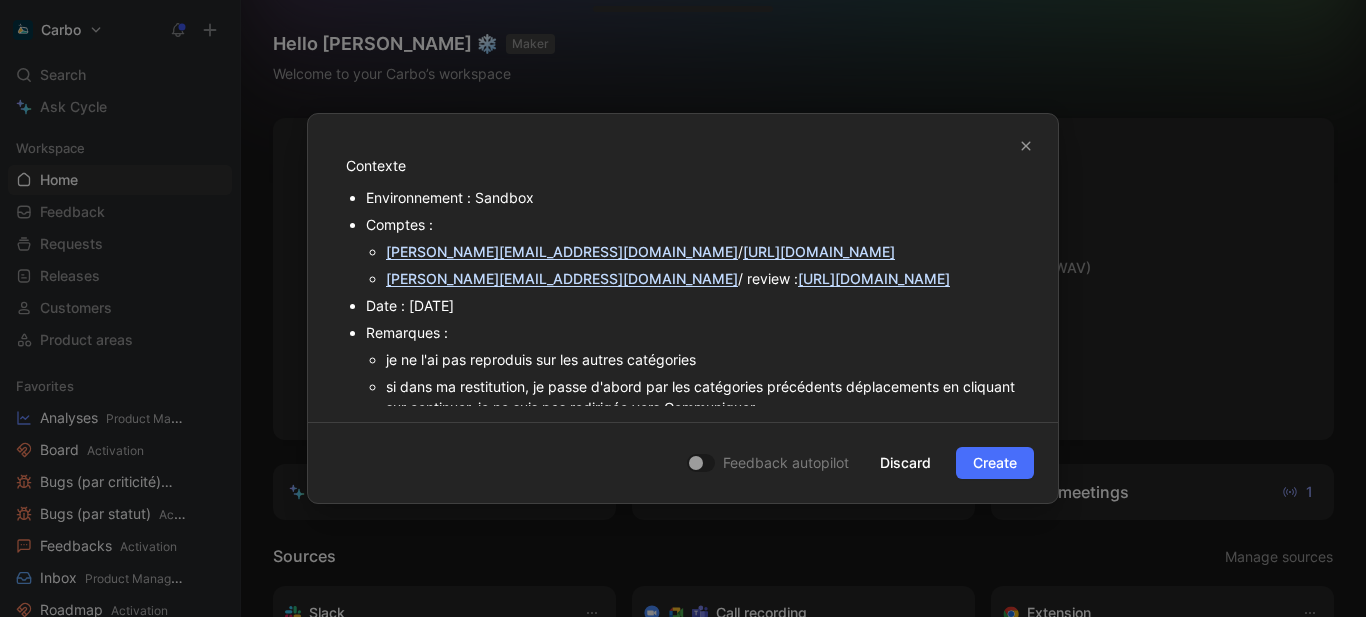 click on "Etapes pour le reproduire" at bounding box center (683, -15) 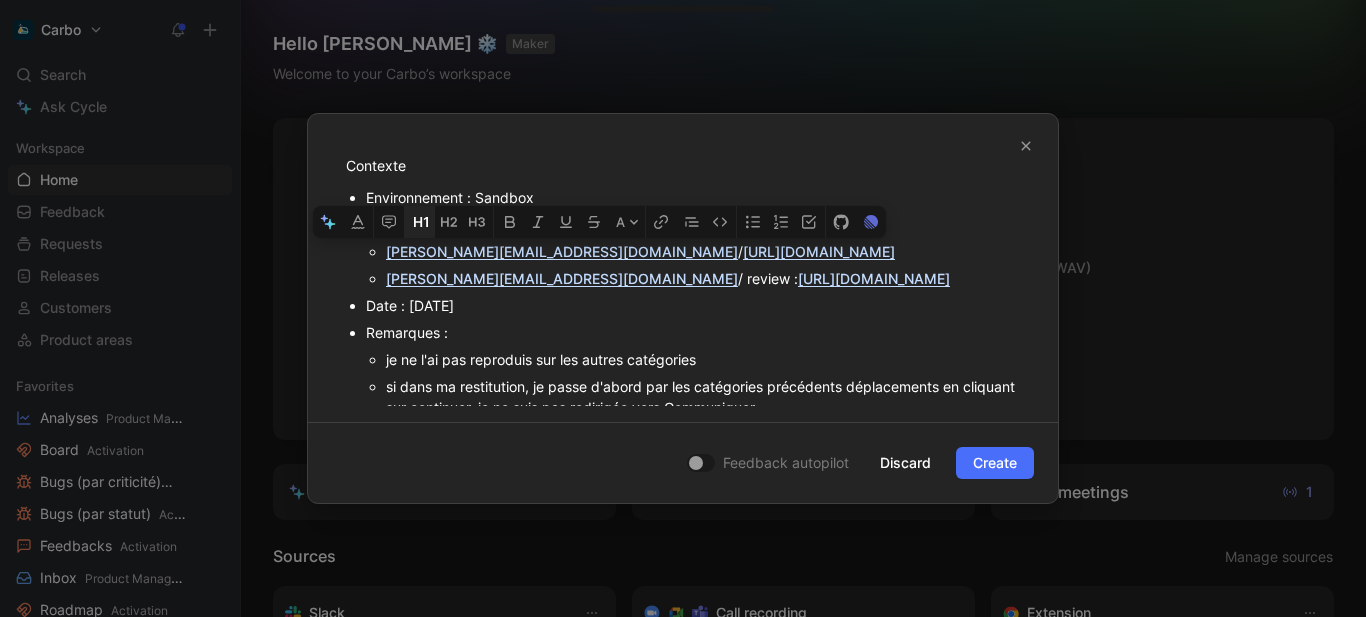 click 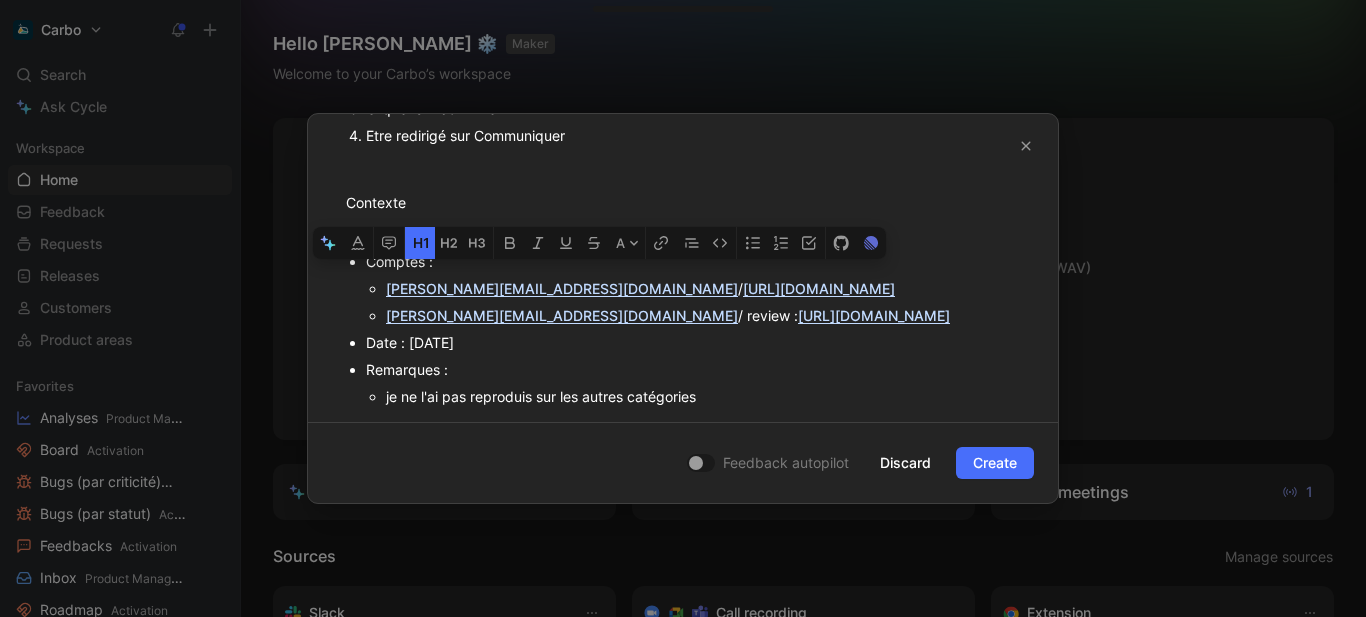 click on "Ouvrir ma restitution" at bounding box center (693, 54) 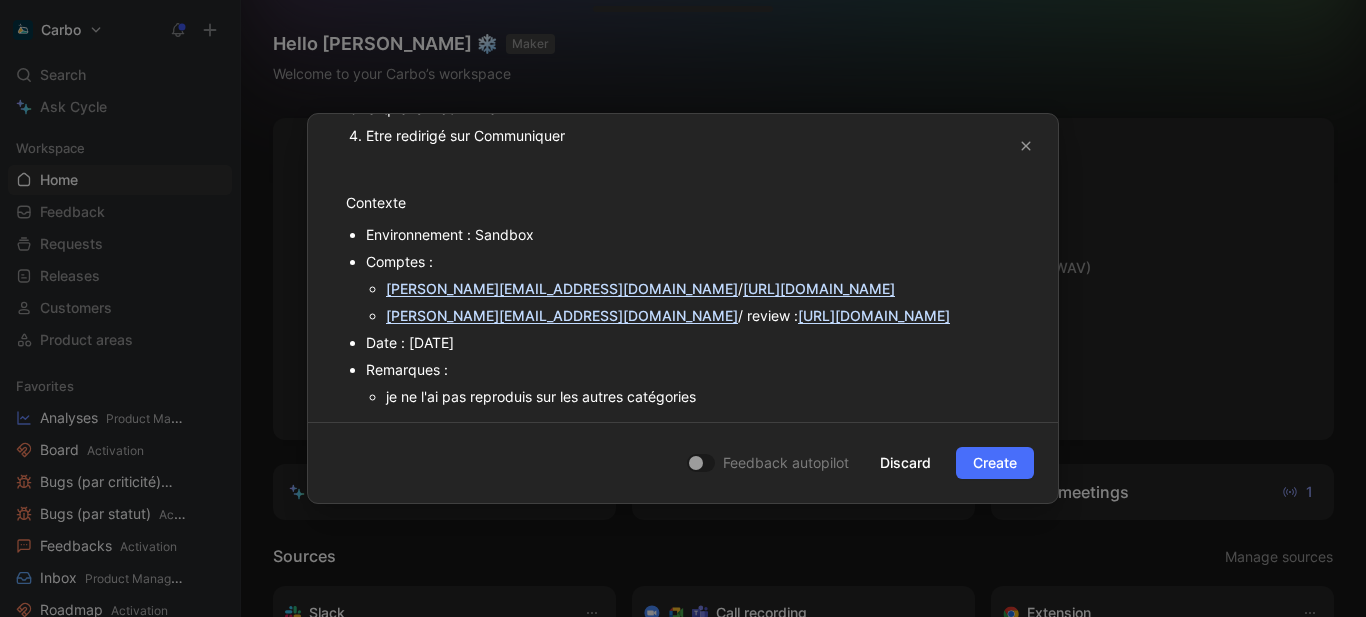 click at bounding box center (683, -50) 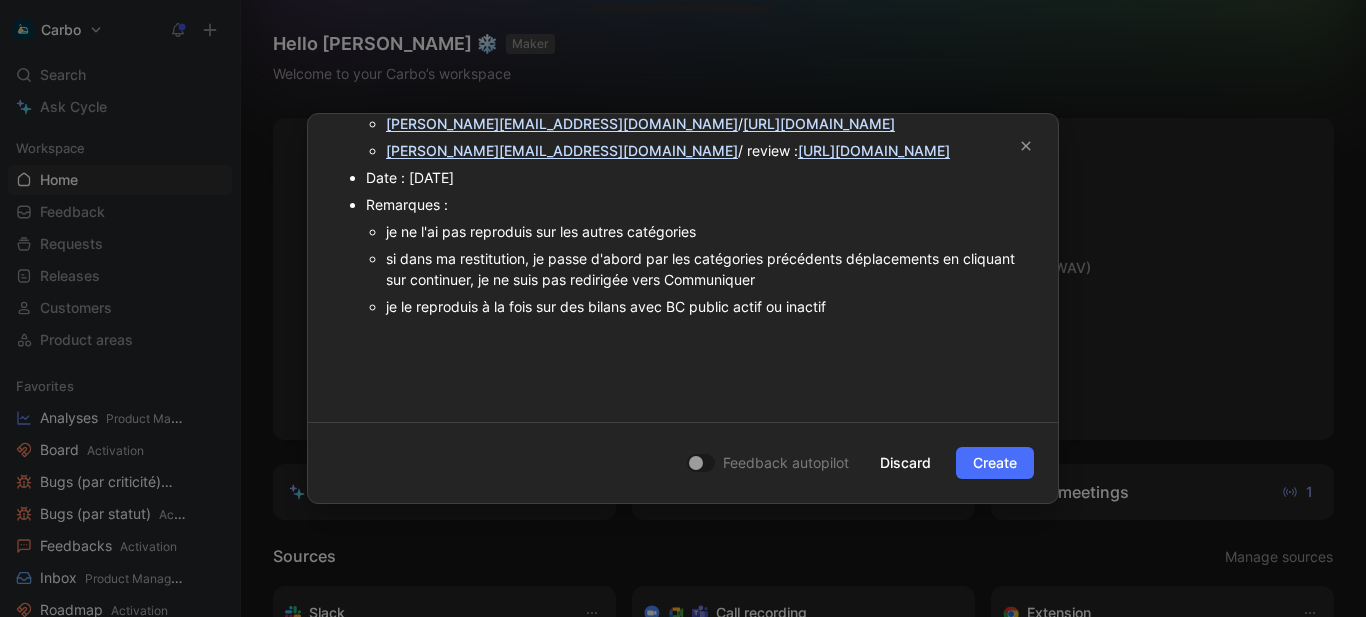 scroll, scrollTop: 714, scrollLeft: 0, axis: vertical 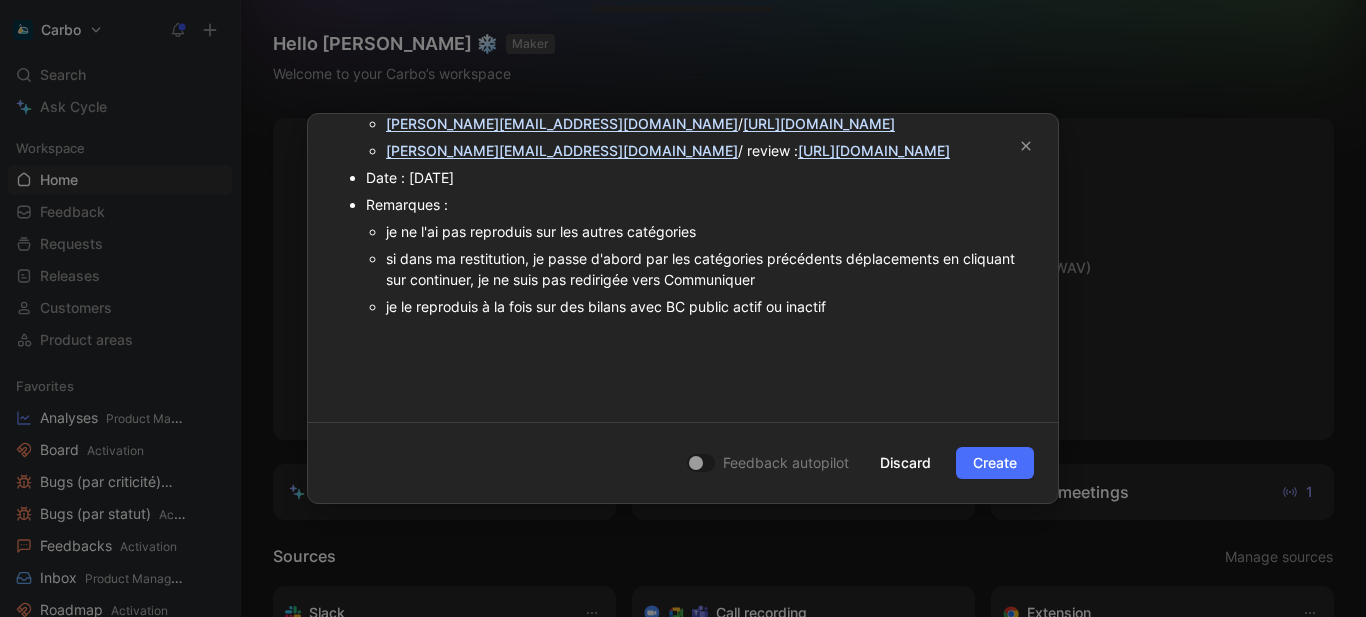 click on "Contexte" at bounding box center [683, 37] 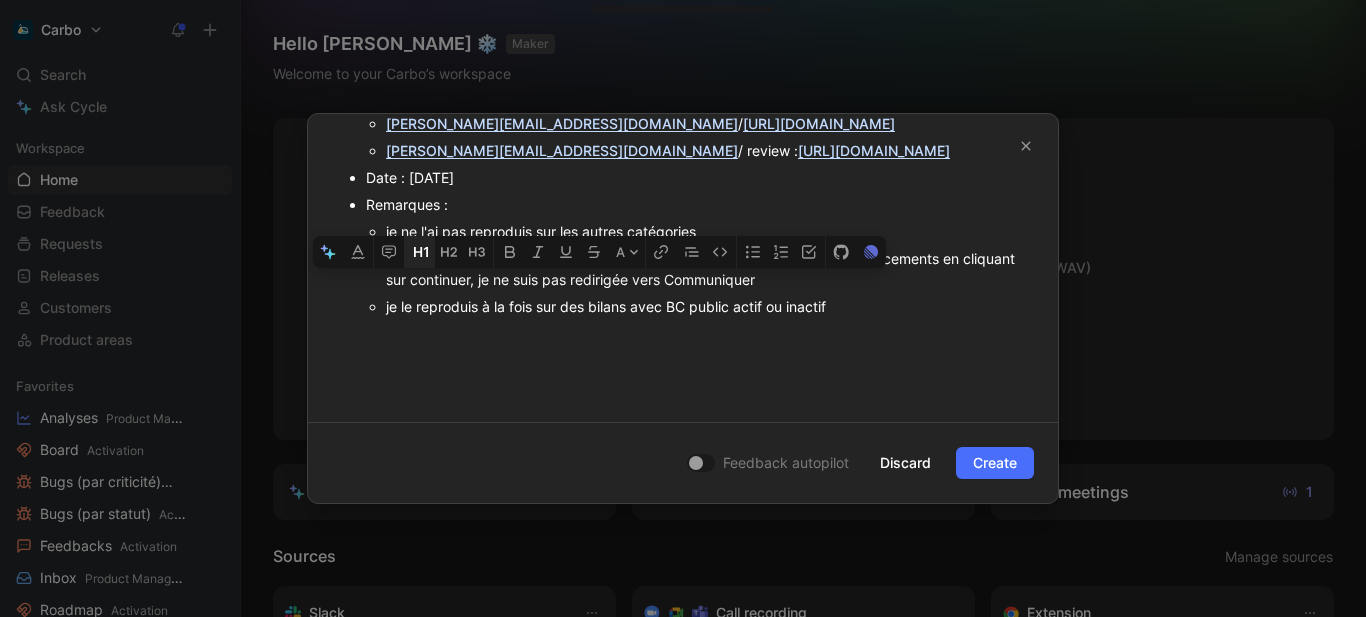click 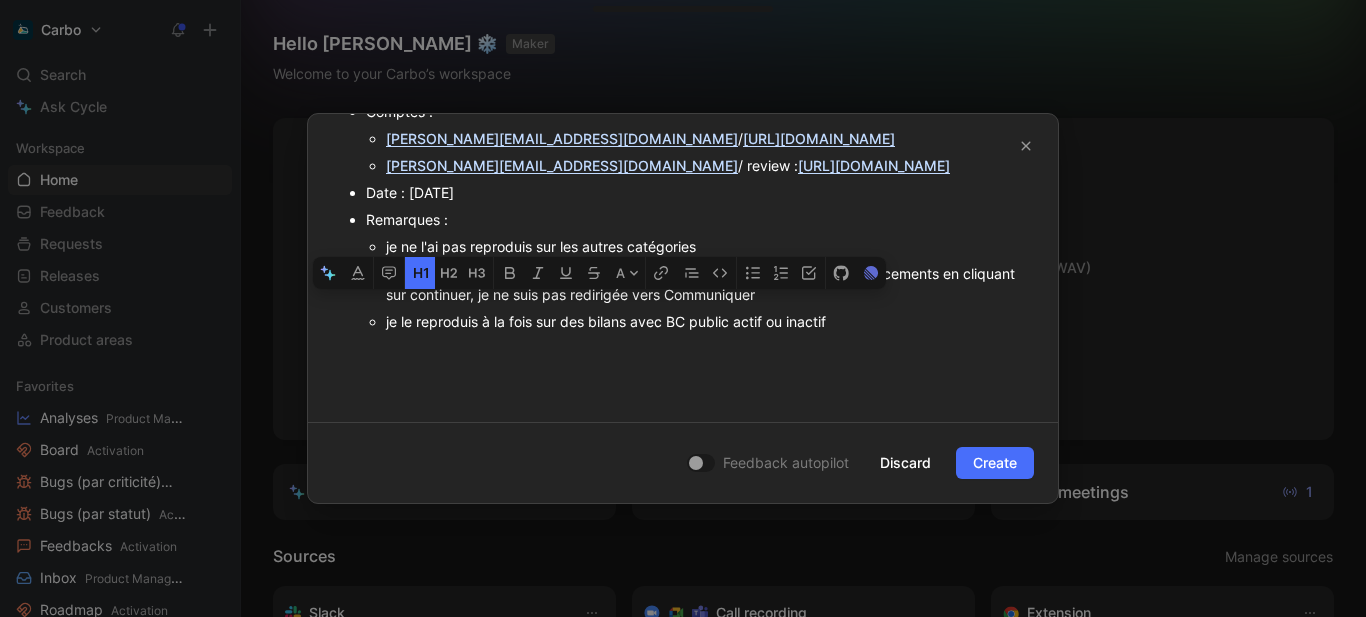 click on "Contexte" at bounding box center (683, 43) 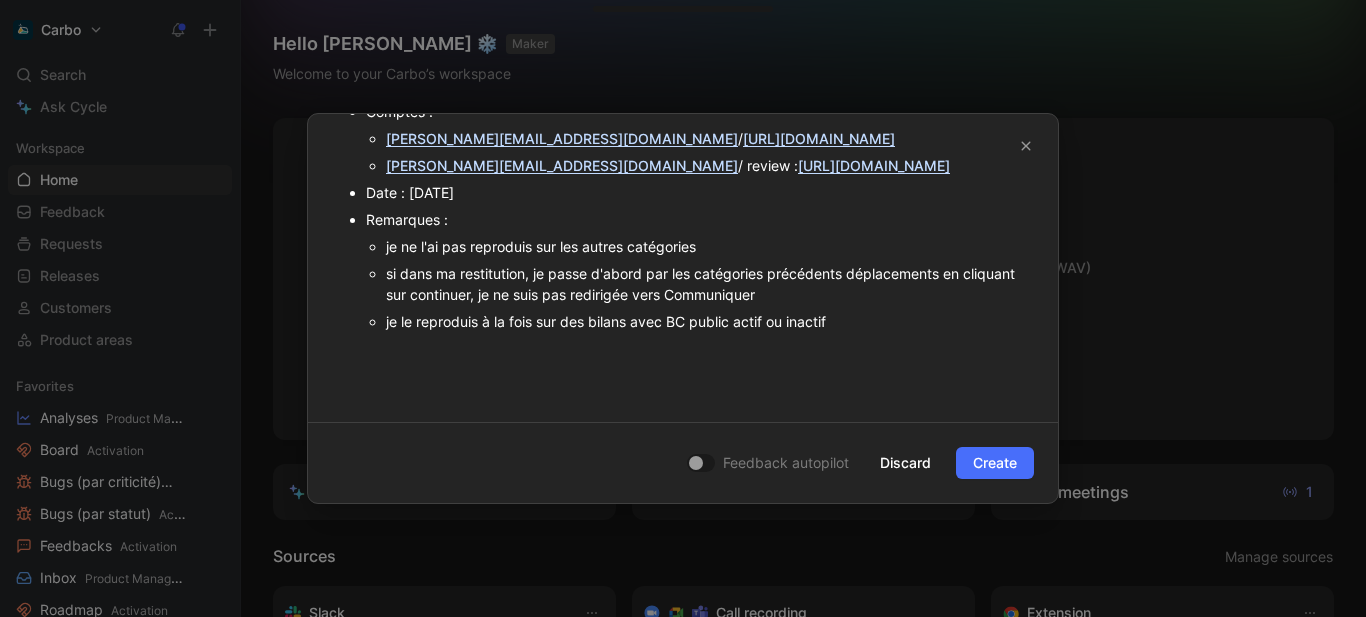 click at bounding box center [683, -20] 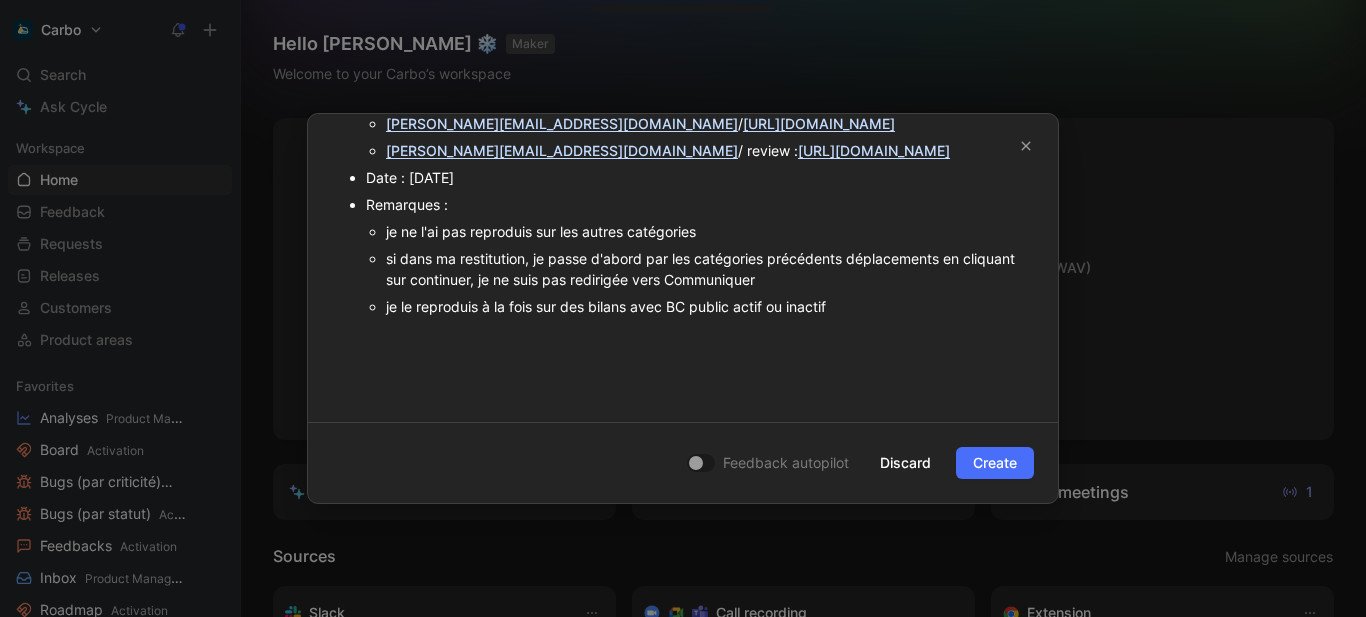 scroll, scrollTop: 987, scrollLeft: 0, axis: vertical 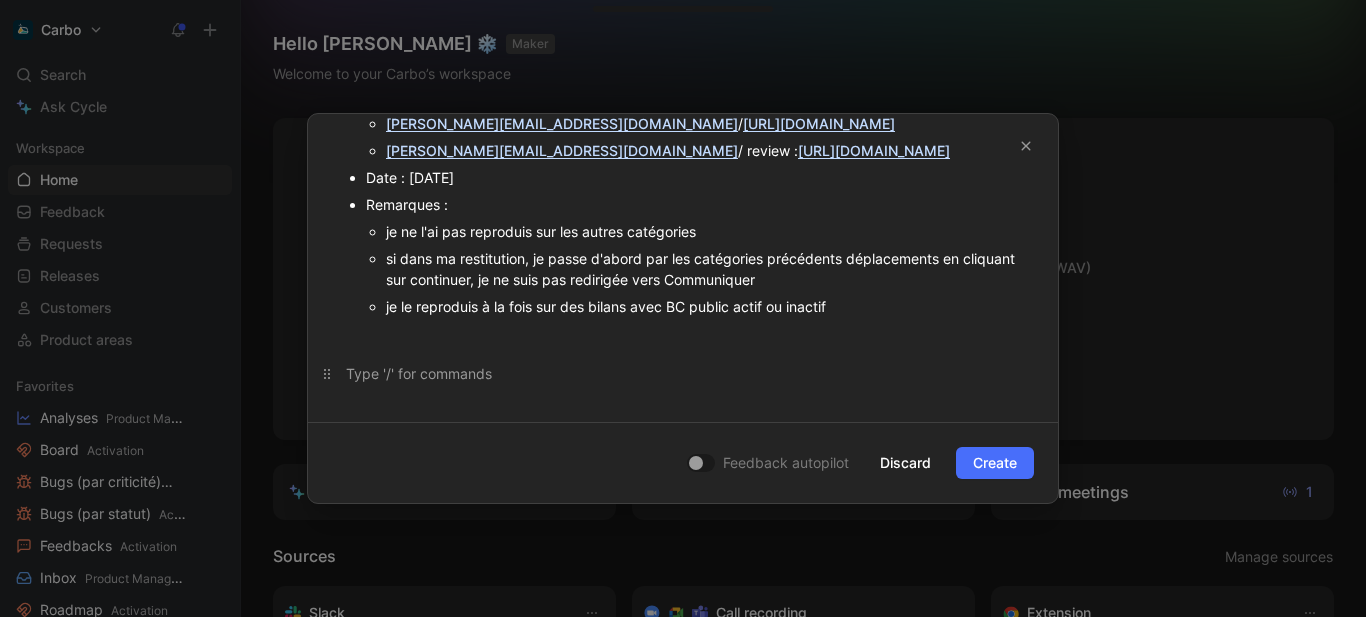 click at bounding box center [683, 373] 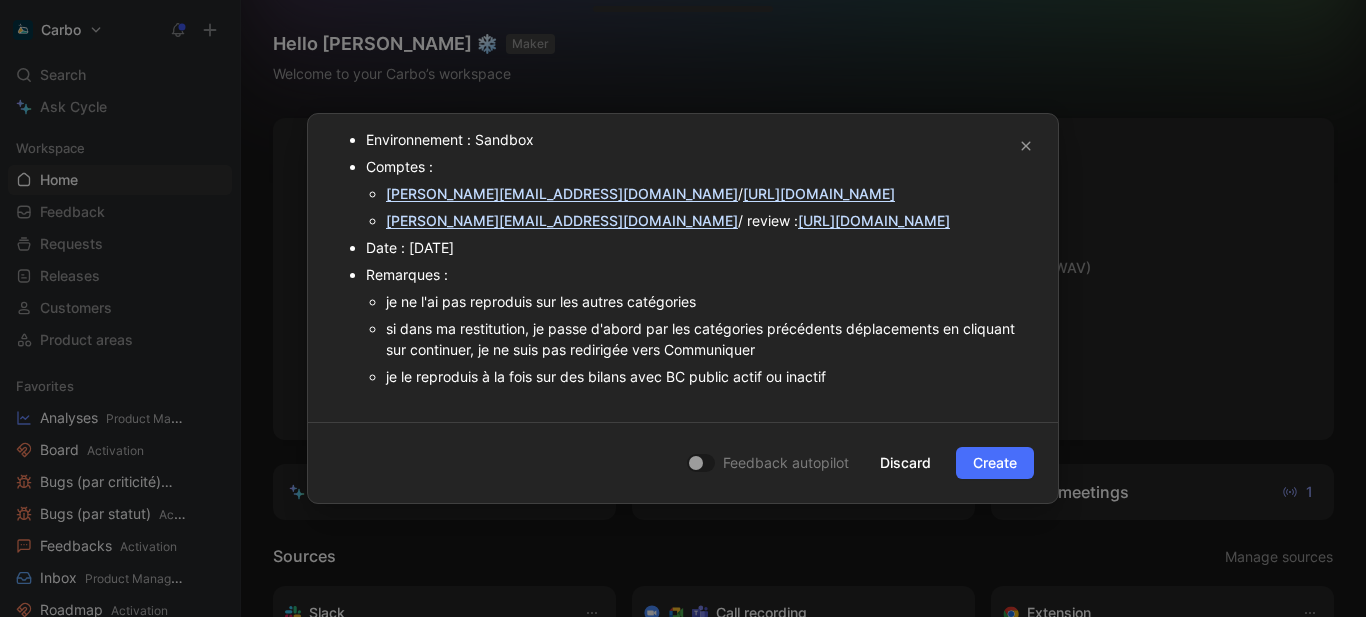 scroll, scrollTop: 0, scrollLeft: 0, axis: both 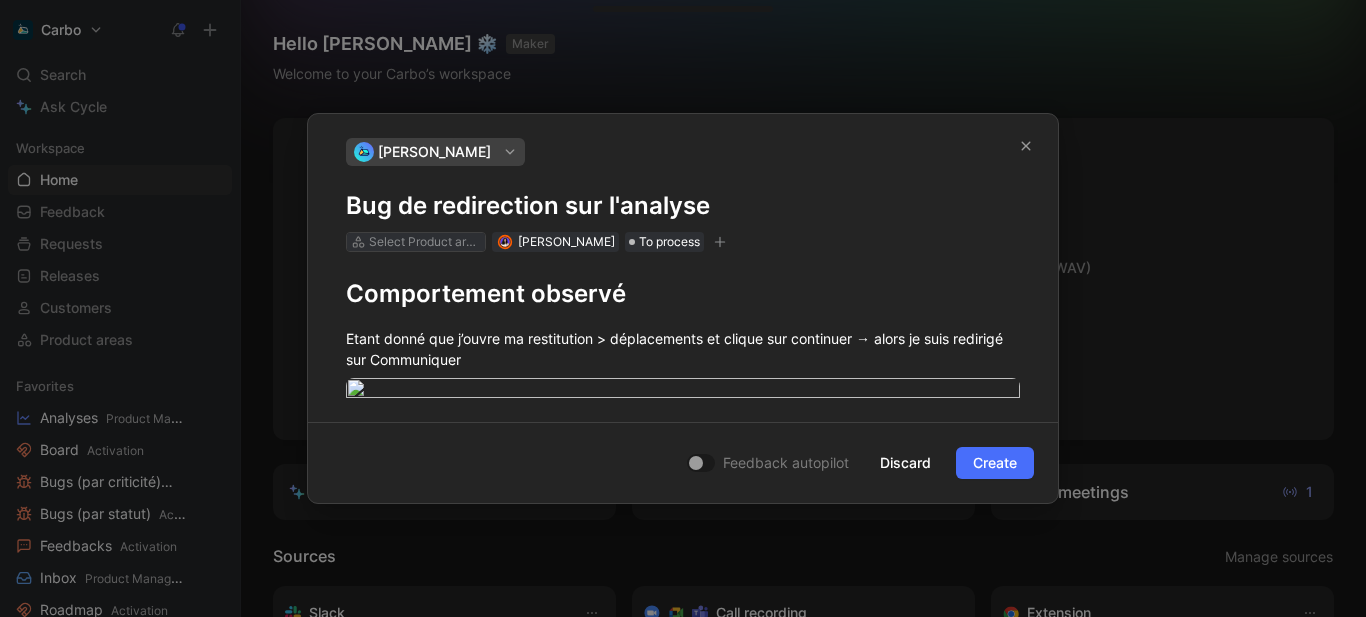 click on "Select Product areas" at bounding box center [425, 242] 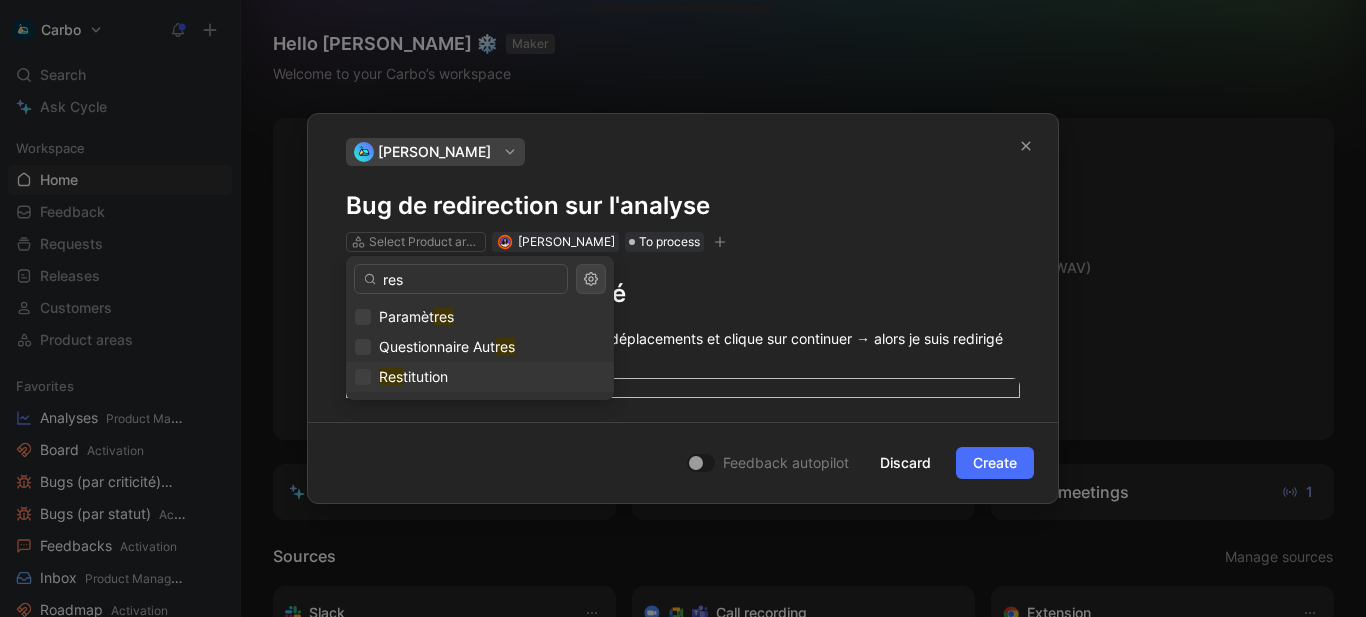 type on "res" 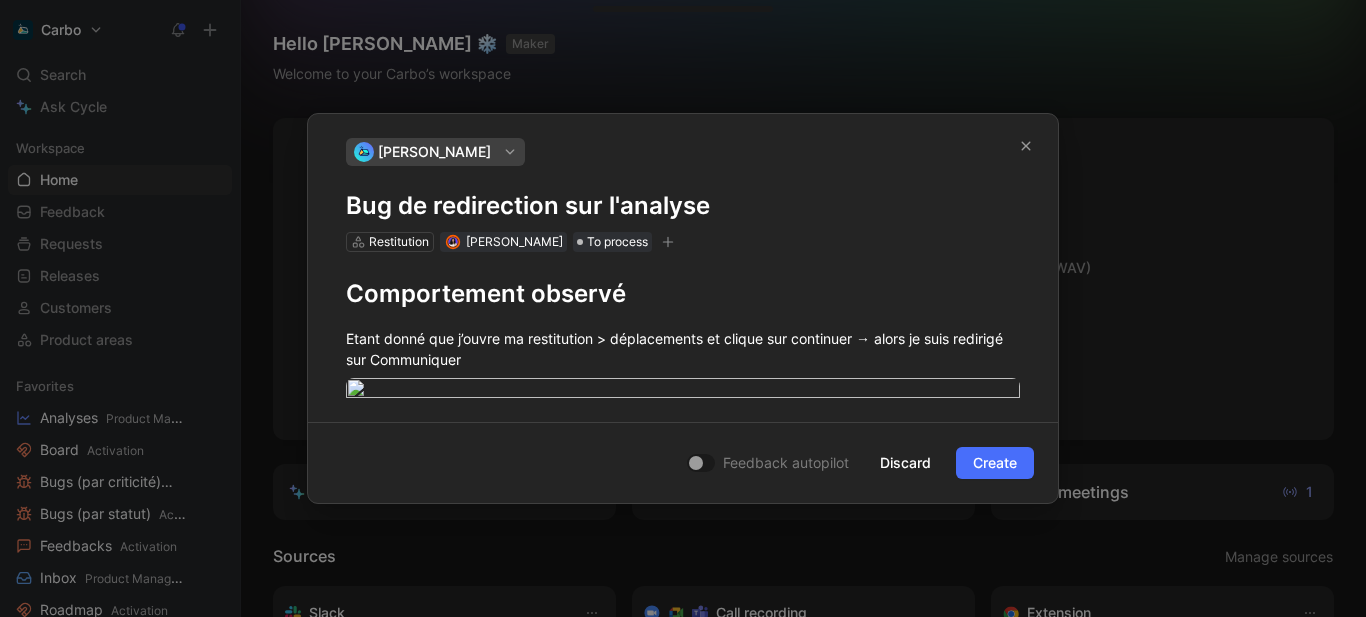 click 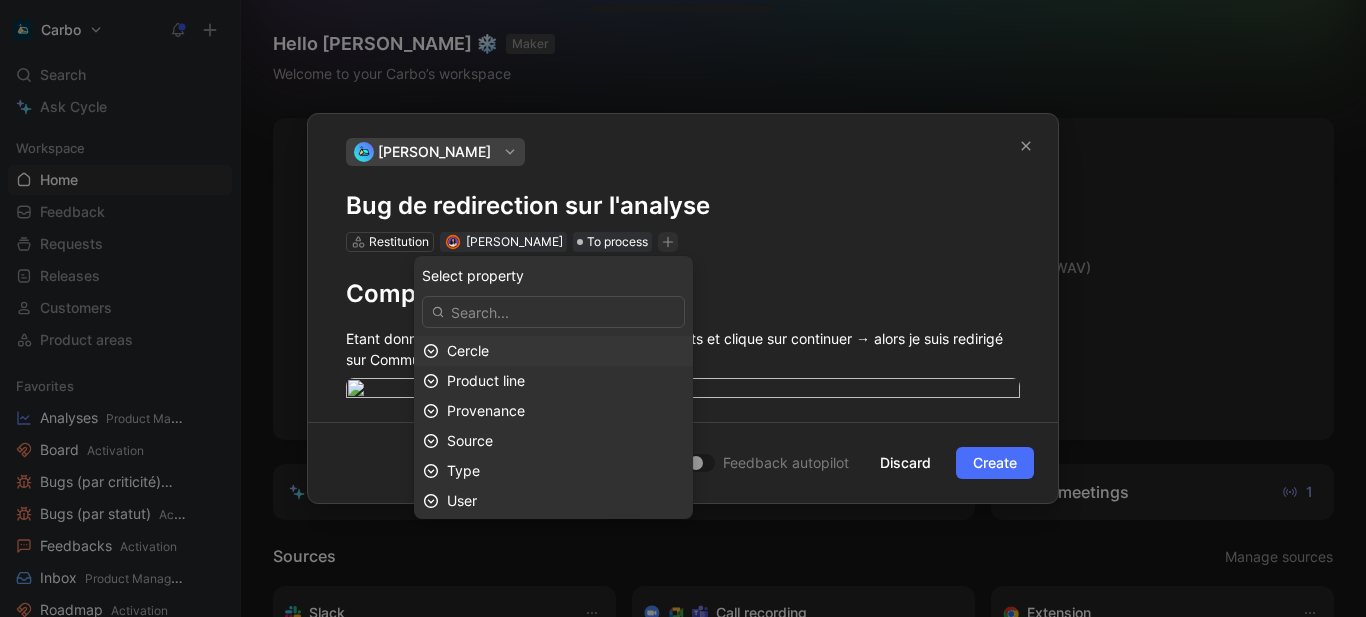 click on "Cercle" at bounding box center [565, 351] 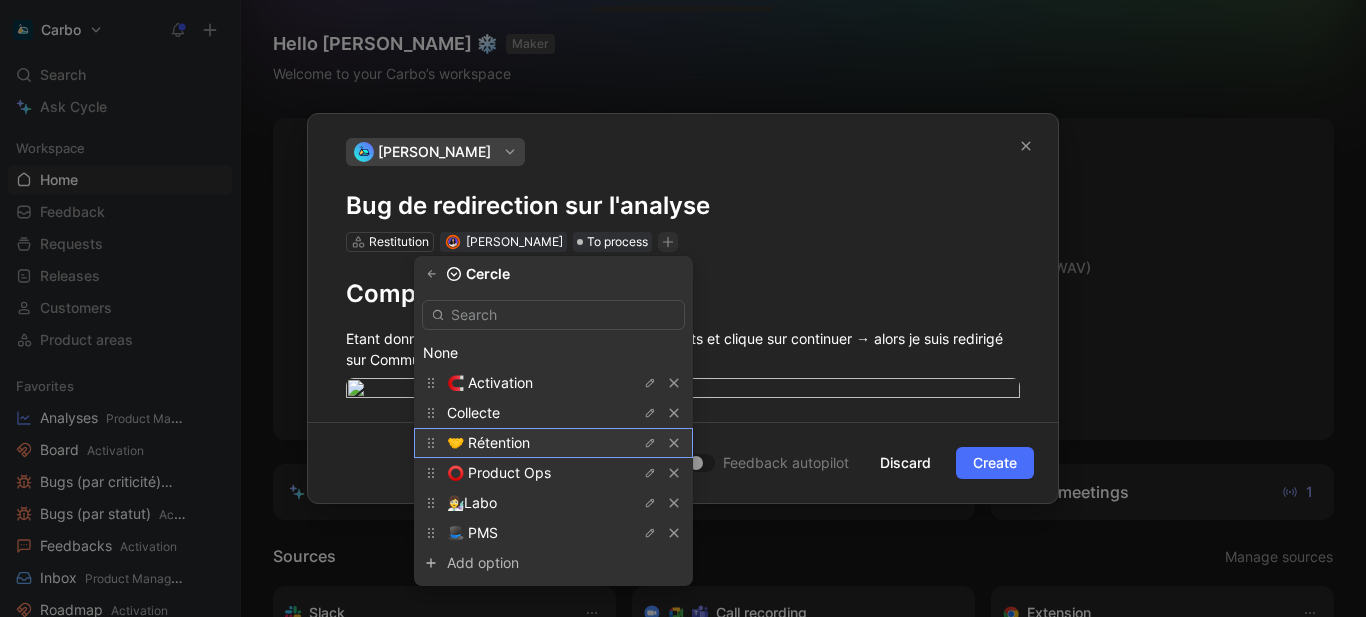 click on "🤝 Rétention" at bounding box center (488, 442) 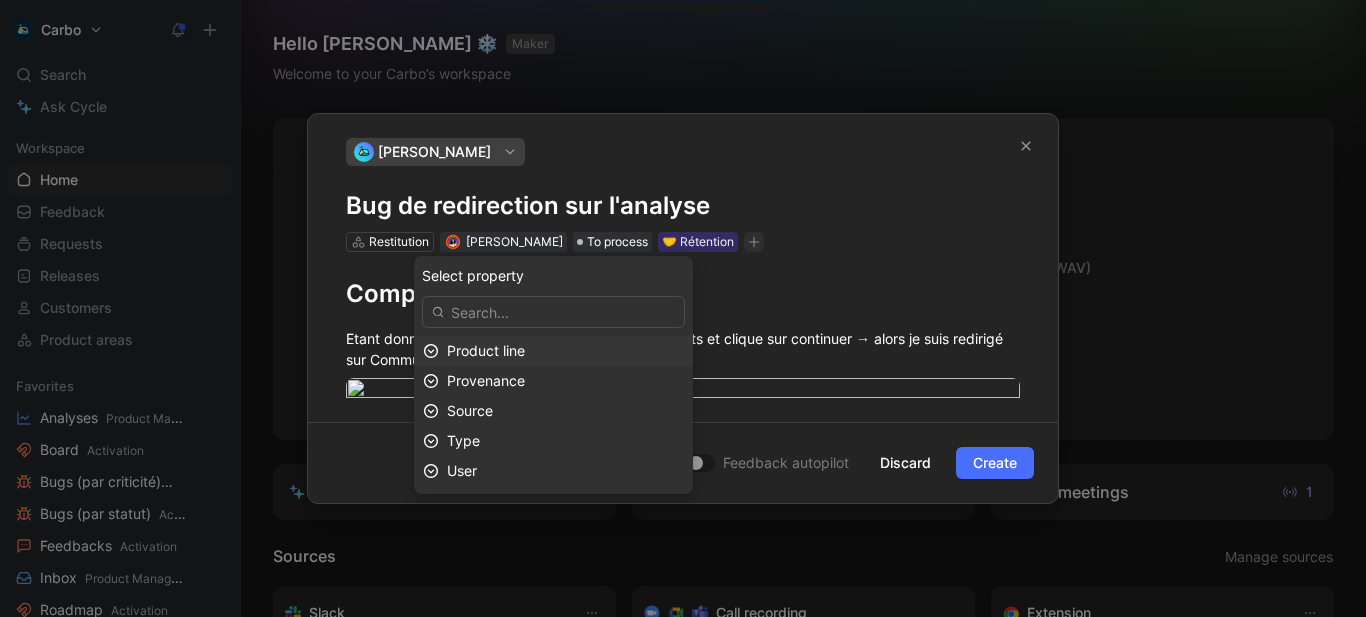 click on "Product line" at bounding box center [486, 350] 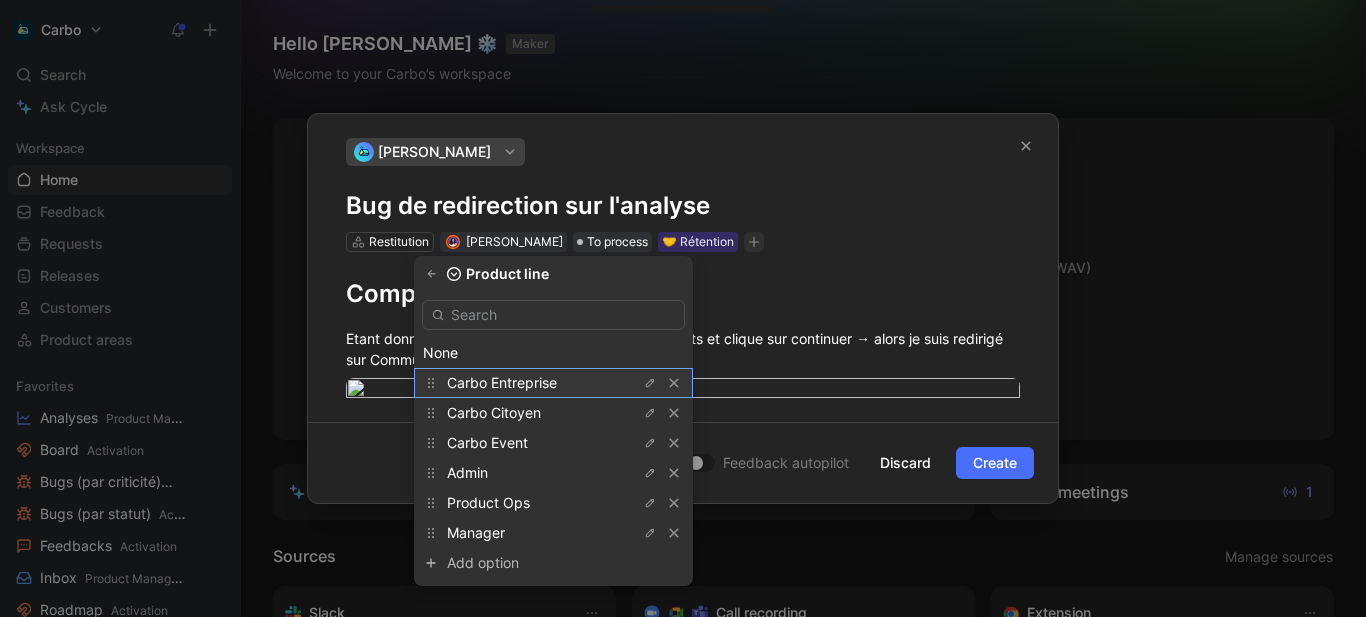 click on "Carbo Entreprise" at bounding box center [502, 382] 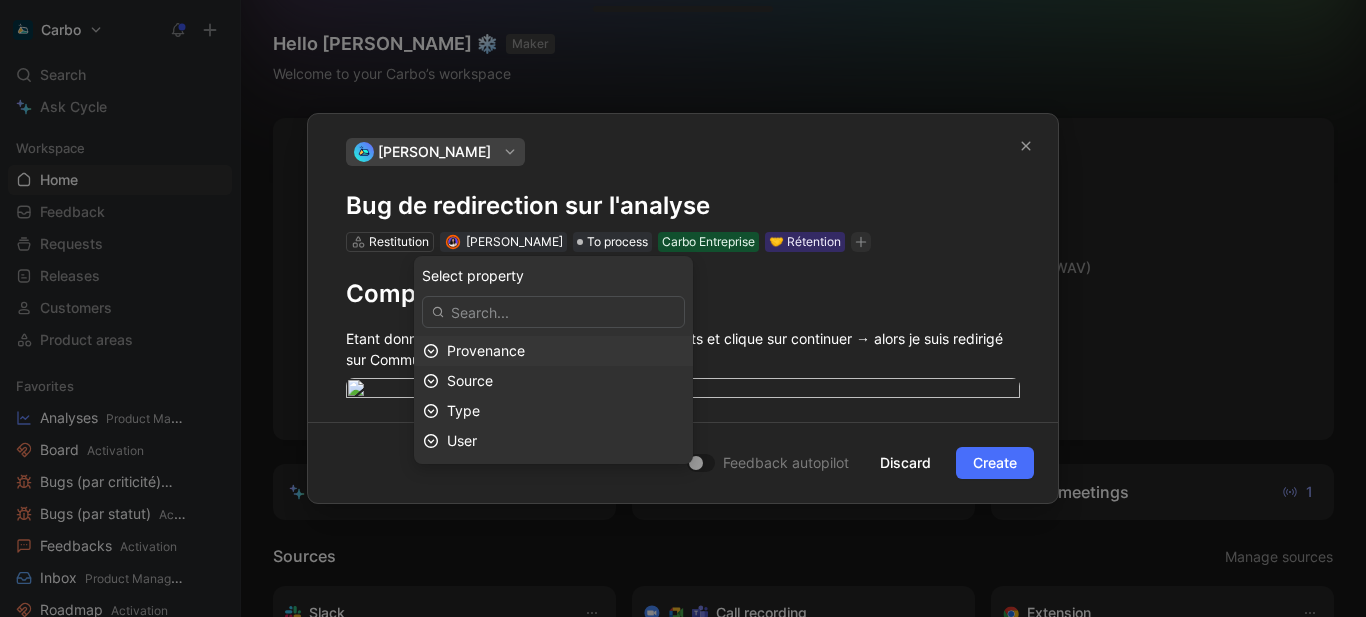 click on "Provenance" at bounding box center (565, 351) 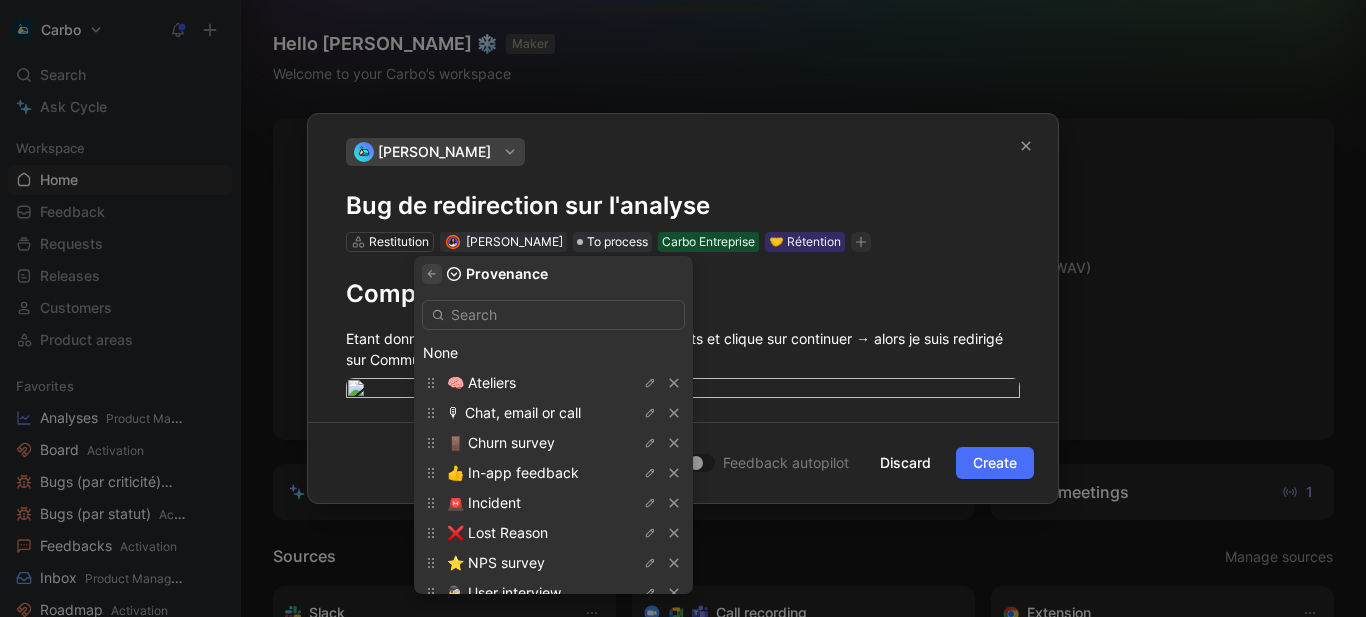 click 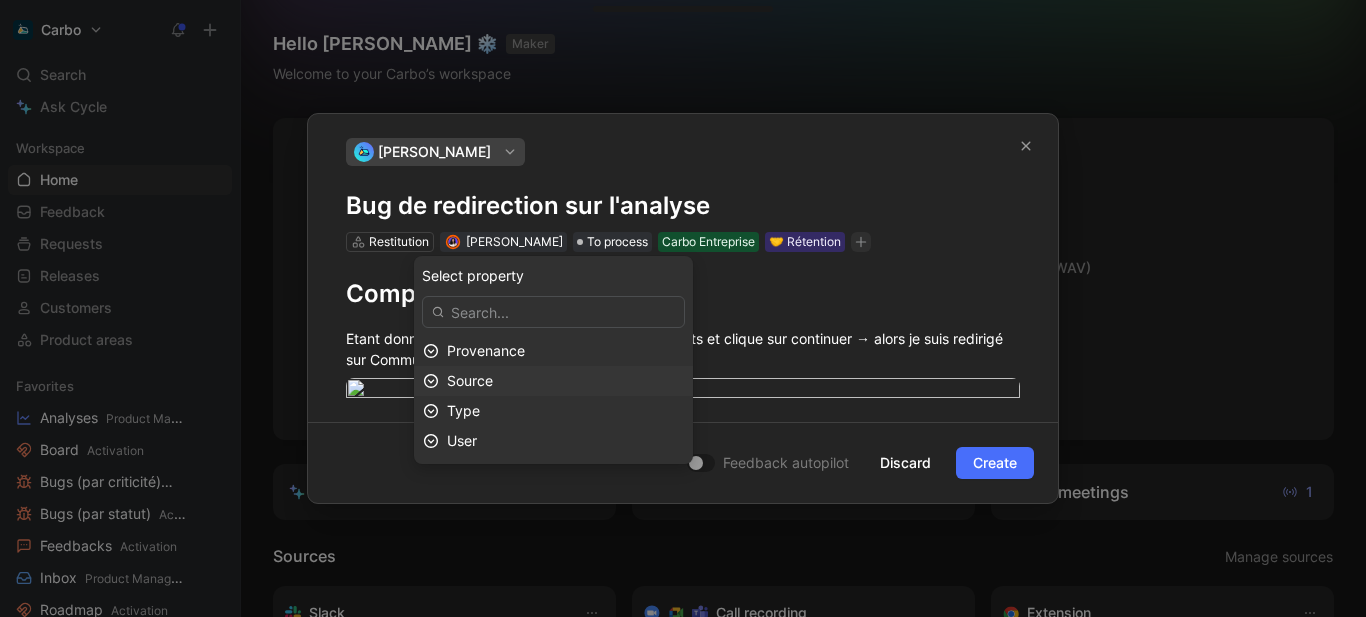 click on "Source" at bounding box center (565, 381) 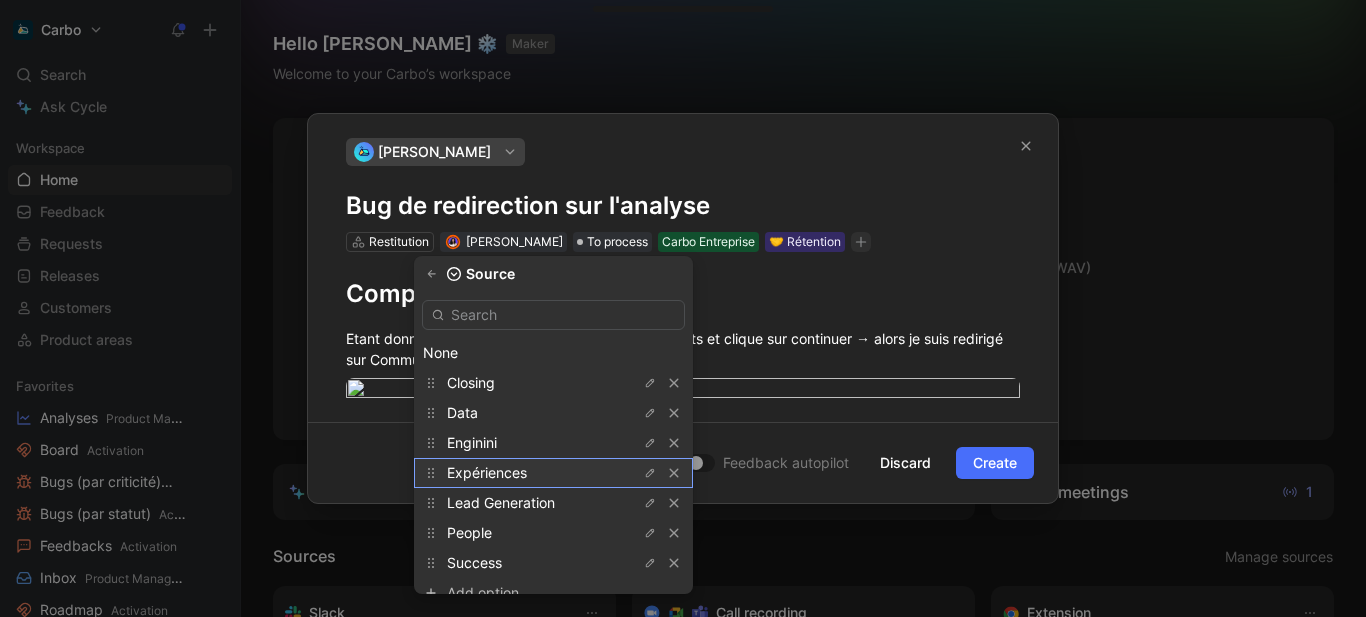 click on "Expériences" at bounding box center (487, 472) 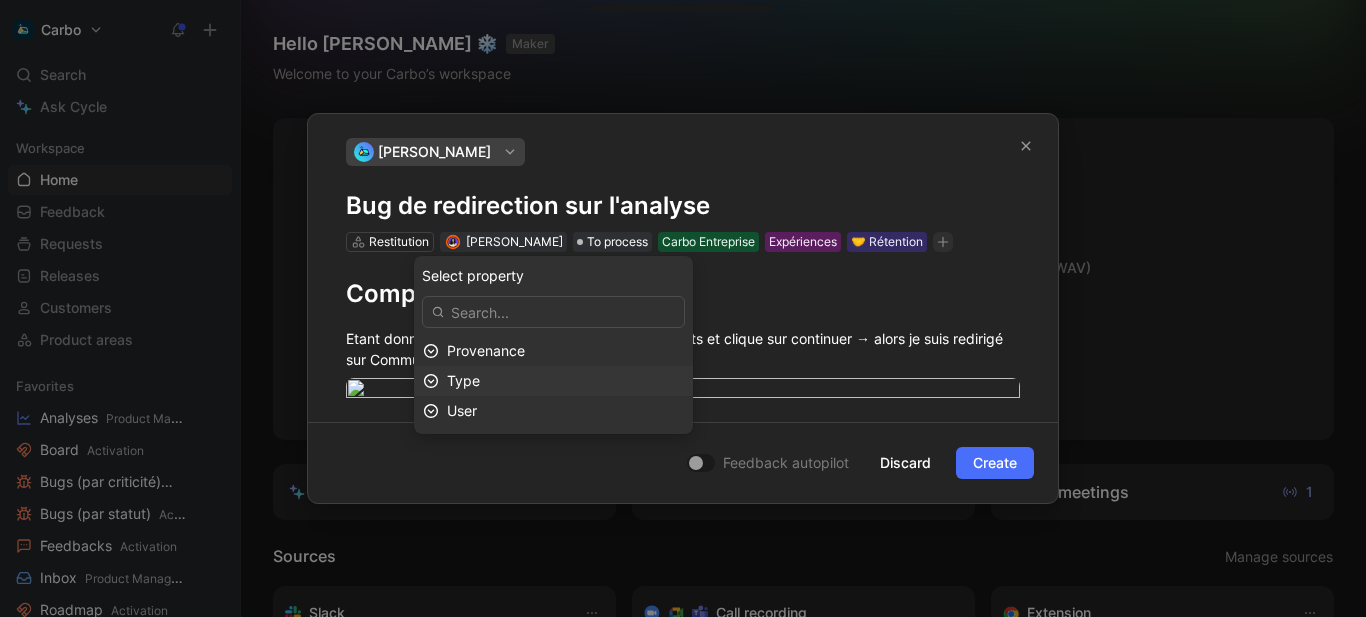 click on "Type" at bounding box center (463, 380) 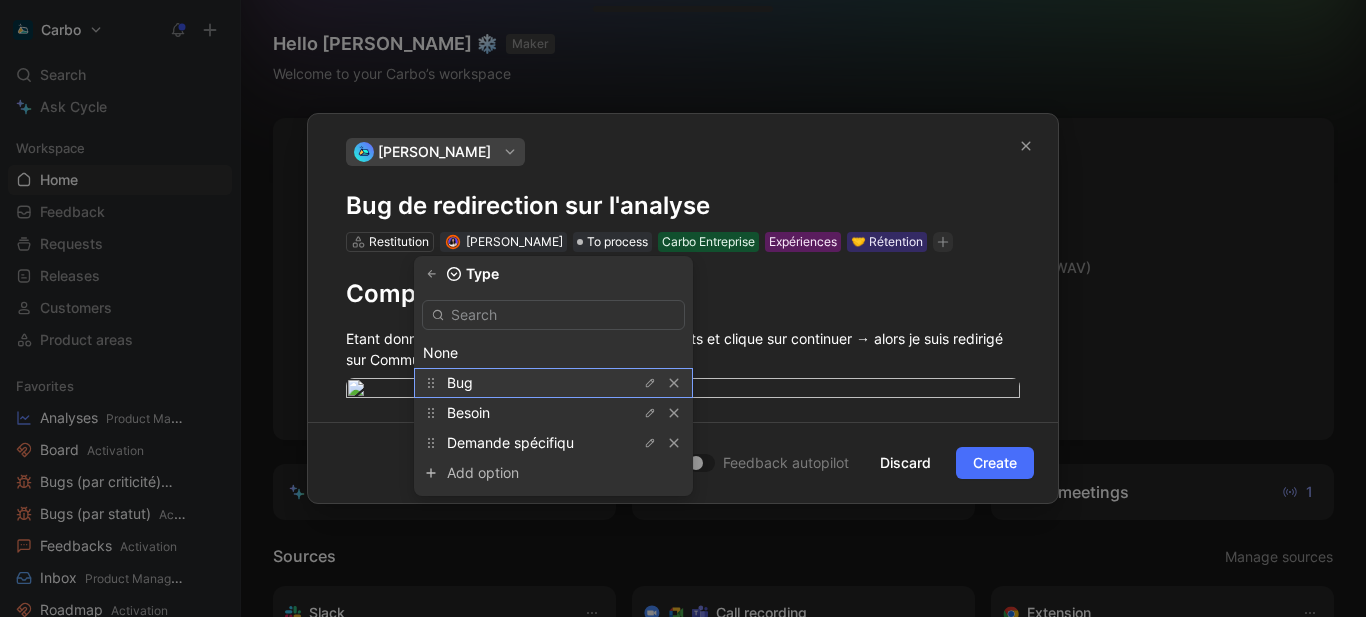 click on "Bug" at bounding box center (522, 383) 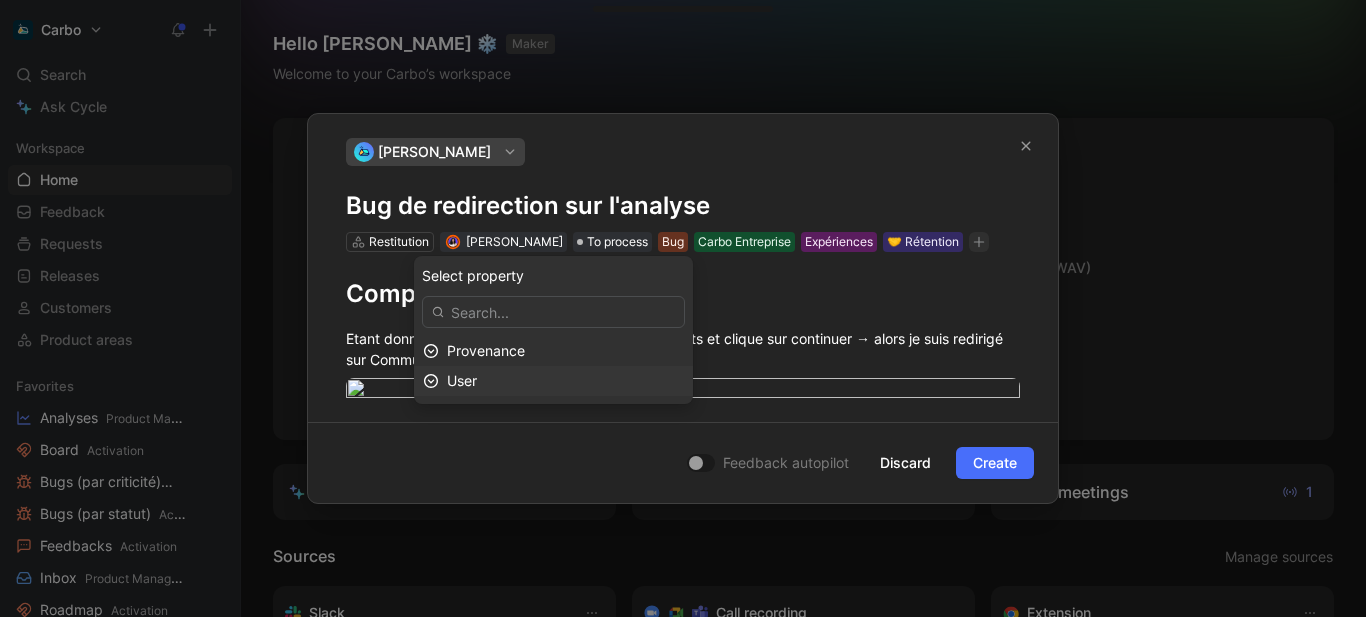 click on "User" at bounding box center [565, 381] 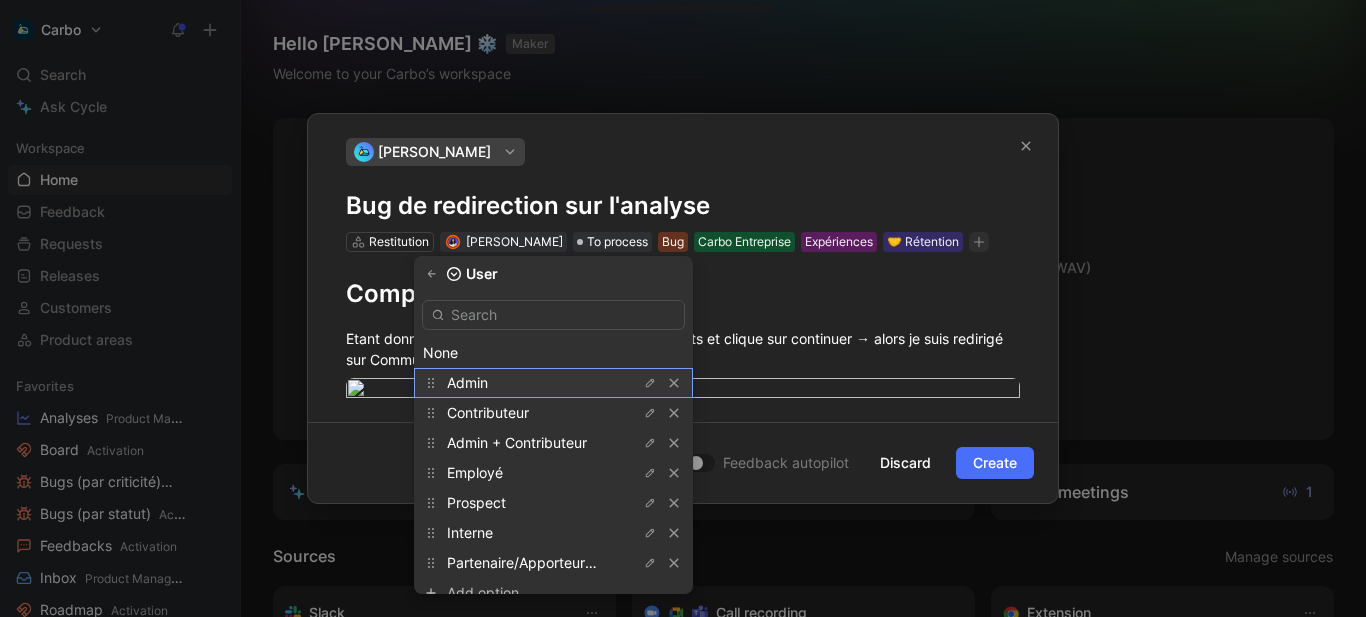 click on "Admin" at bounding box center (522, 383) 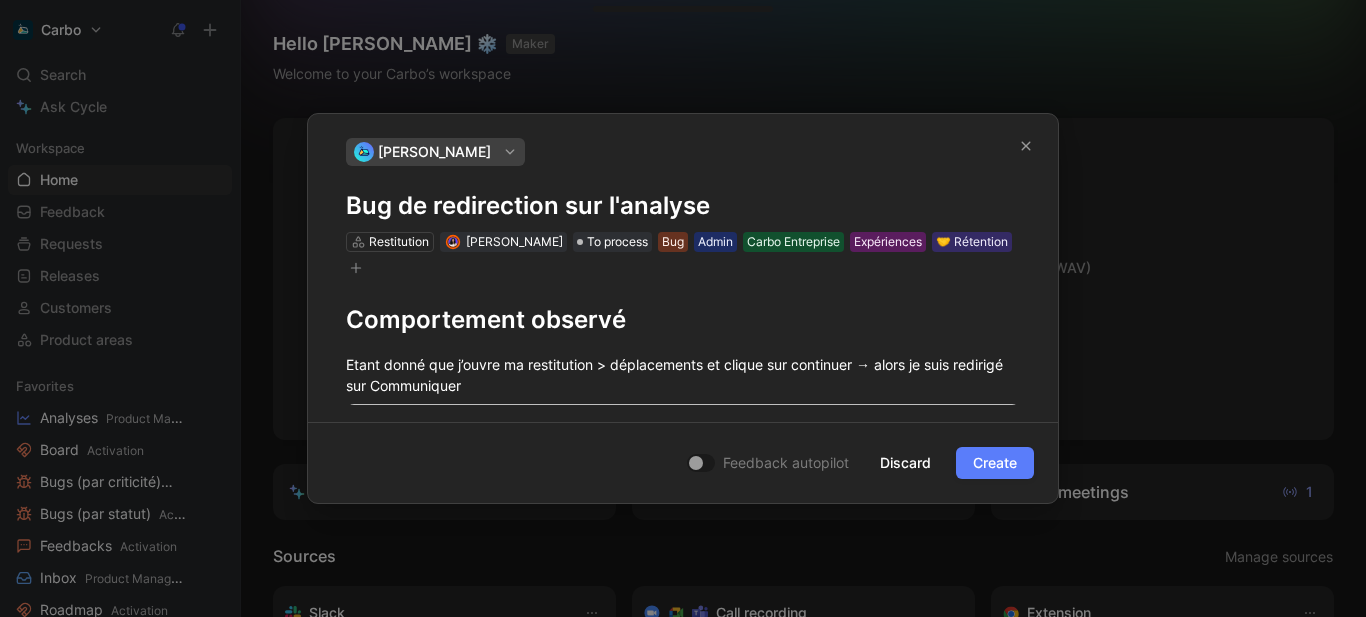 click on "Create" at bounding box center (995, 463) 